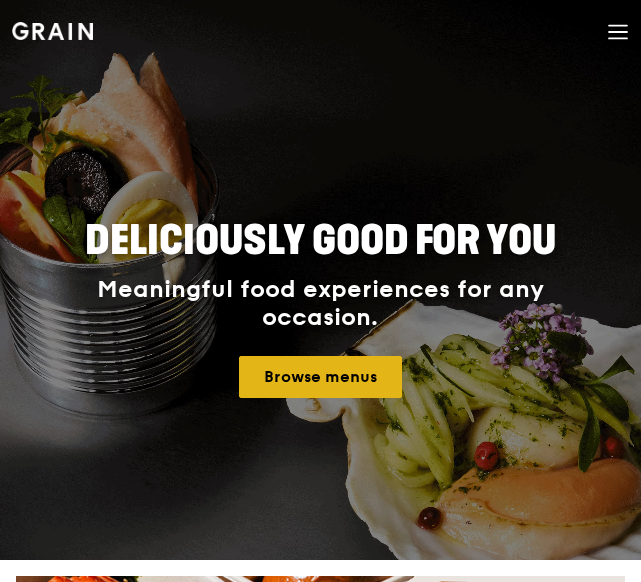 scroll, scrollTop: 0, scrollLeft: 0, axis: both 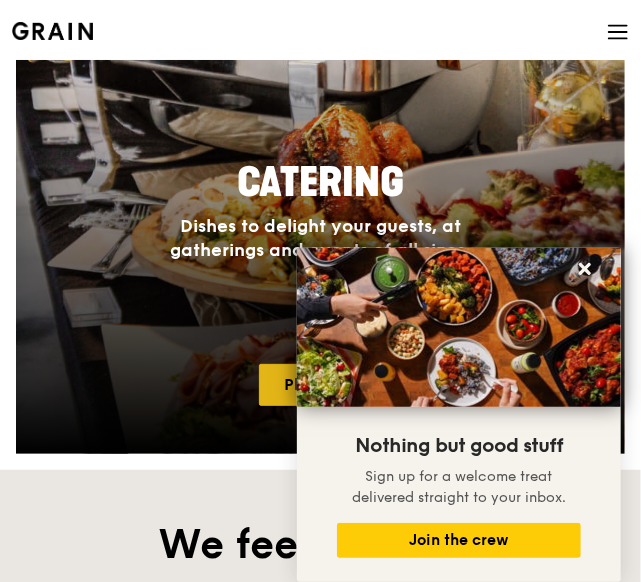 click on "Plan now" at bounding box center [320, 385] 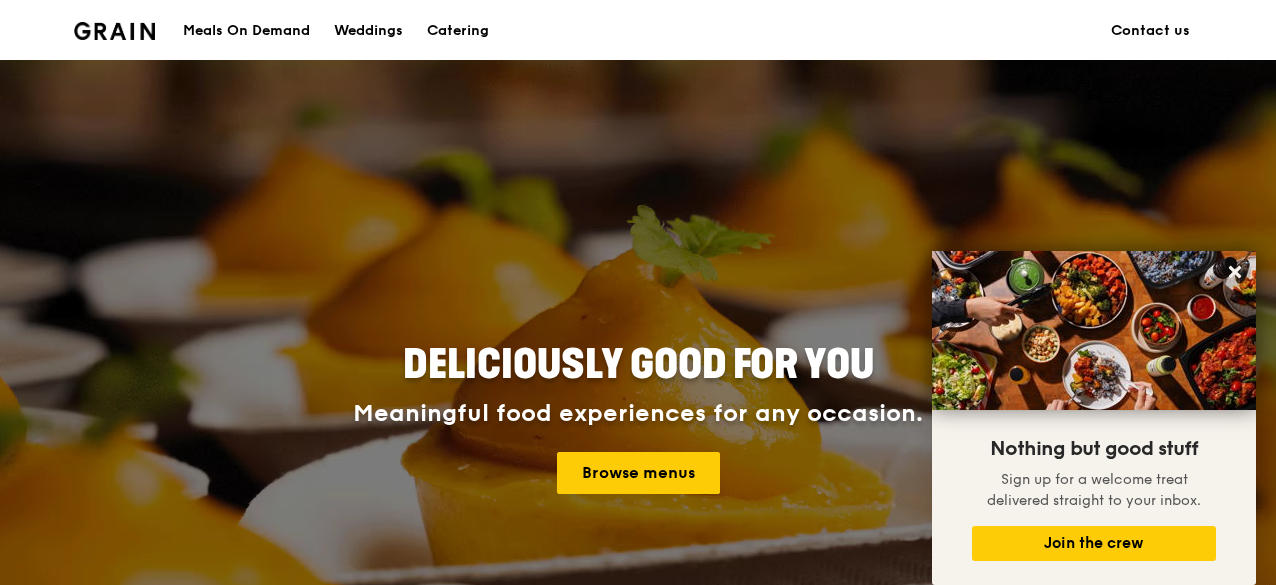 scroll, scrollTop: 0, scrollLeft: 0, axis: both 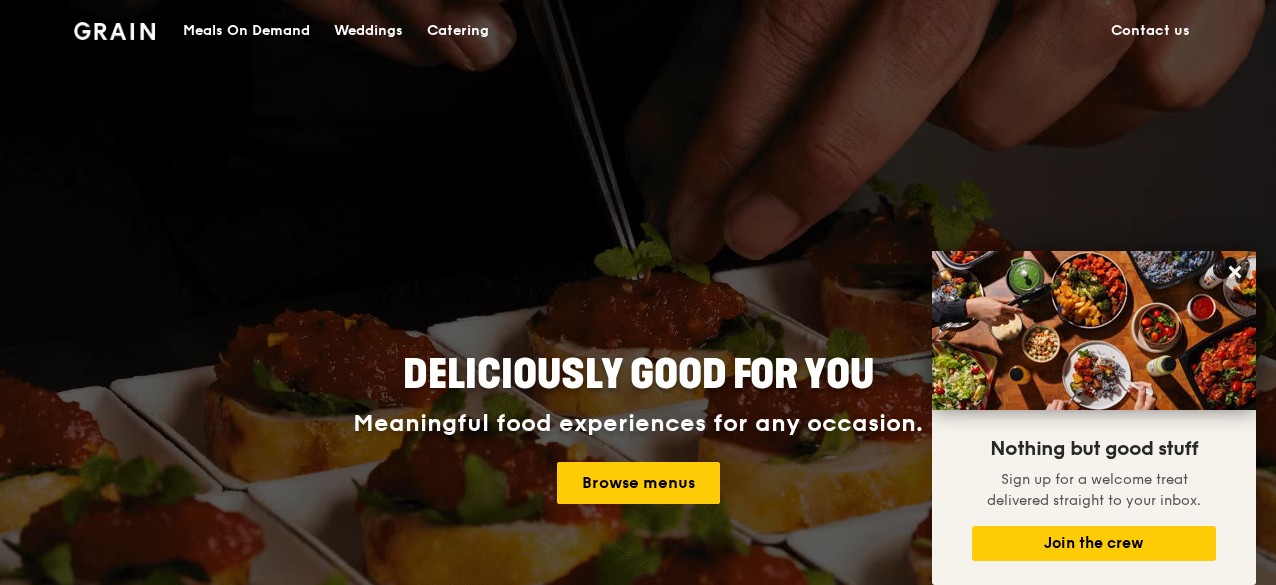 drag, startPoint x: 263, startPoint y: 27, endPoint x: 430, endPoint y: 19, distance: 167.19151 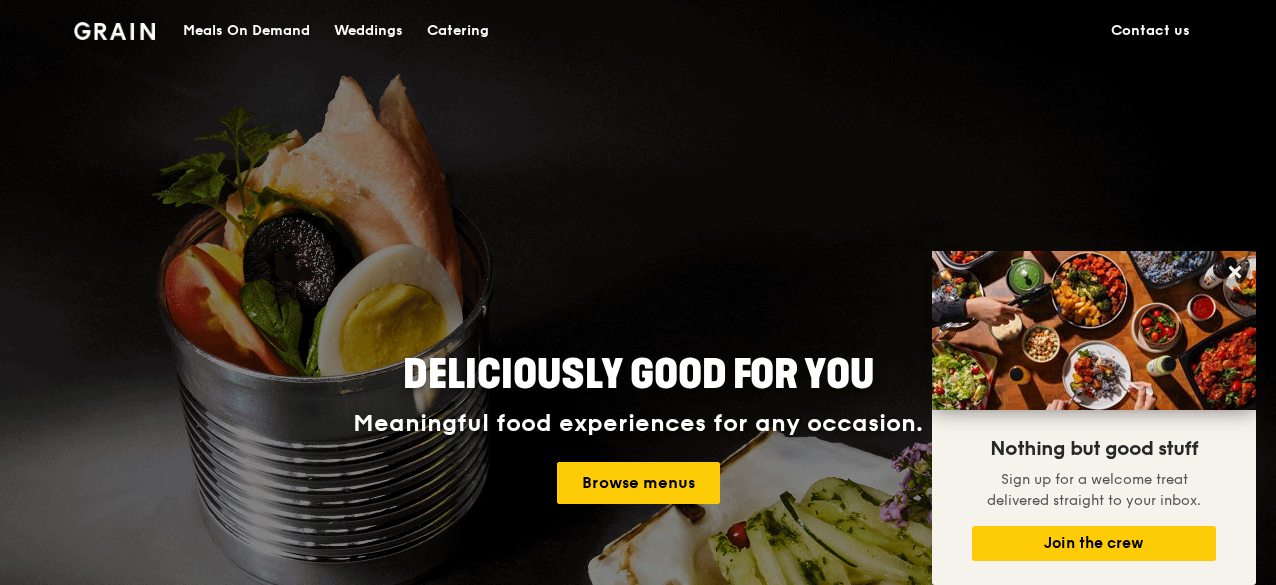 click on "Meals On Demand
Weddings
Catering" at bounding box center (336, 30) 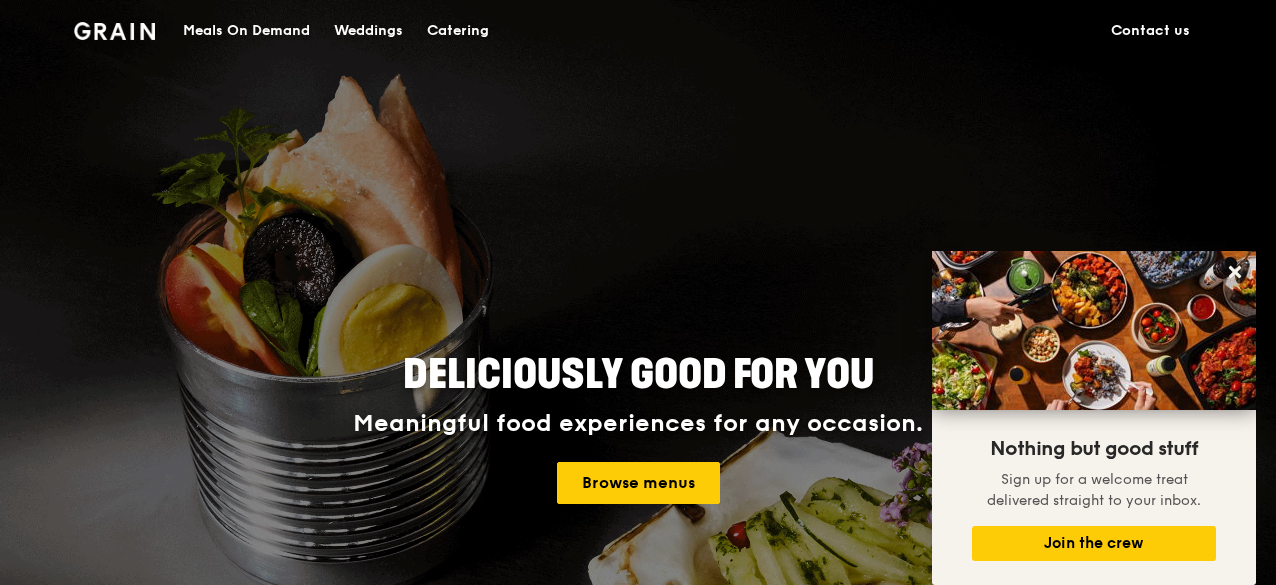 click on "Catering" at bounding box center [458, 31] 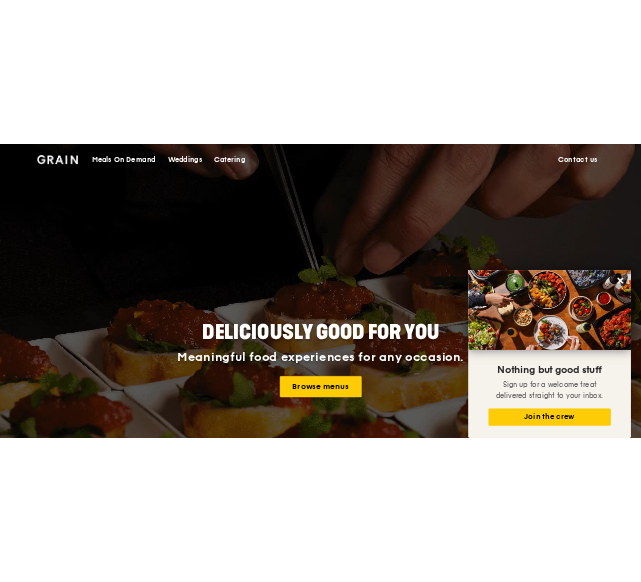 scroll, scrollTop: 200, scrollLeft: 0, axis: vertical 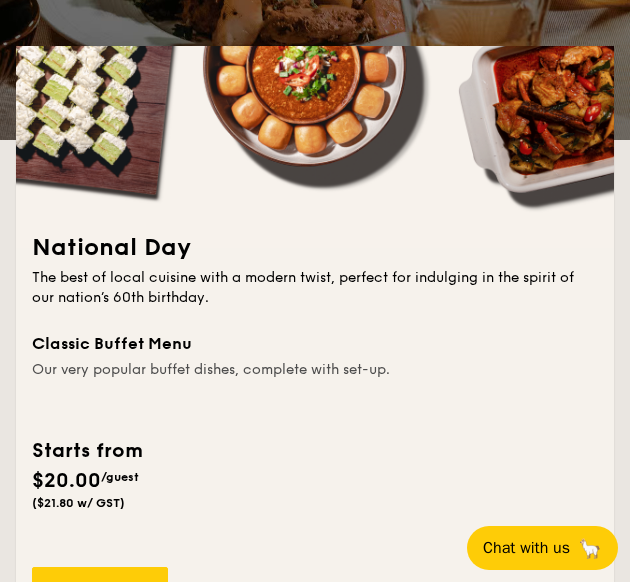 drag, startPoint x: 86, startPoint y: 483, endPoint x: 487, endPoint y: 174, distance: 506.243 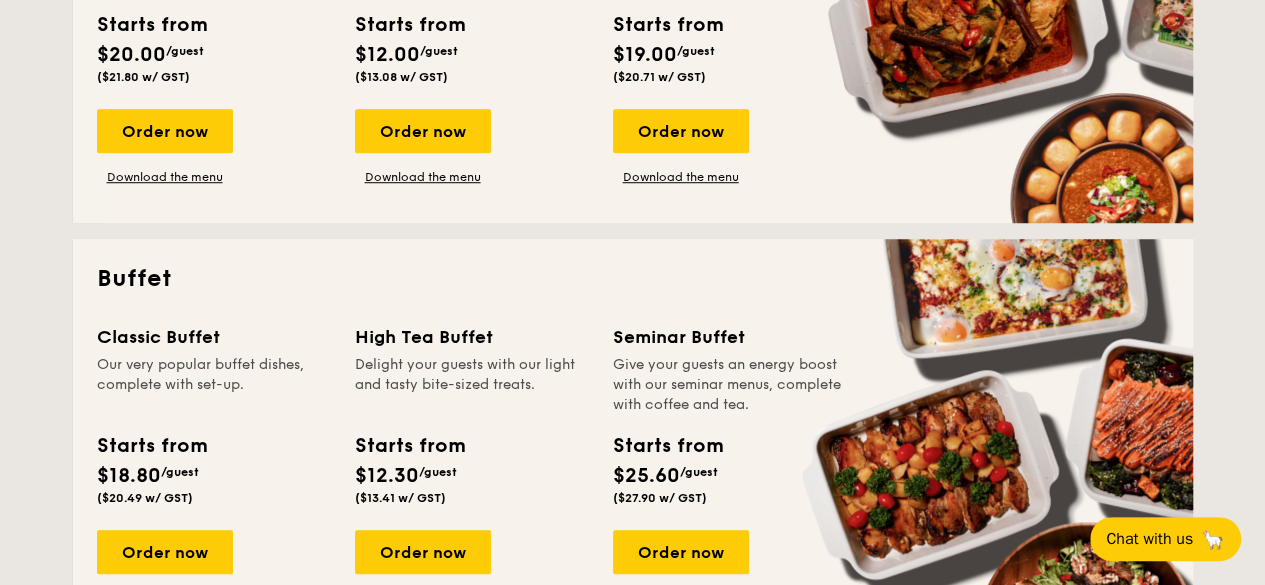 scroll, scrollTop: 700, scrollLeft: 0, axis: vertical 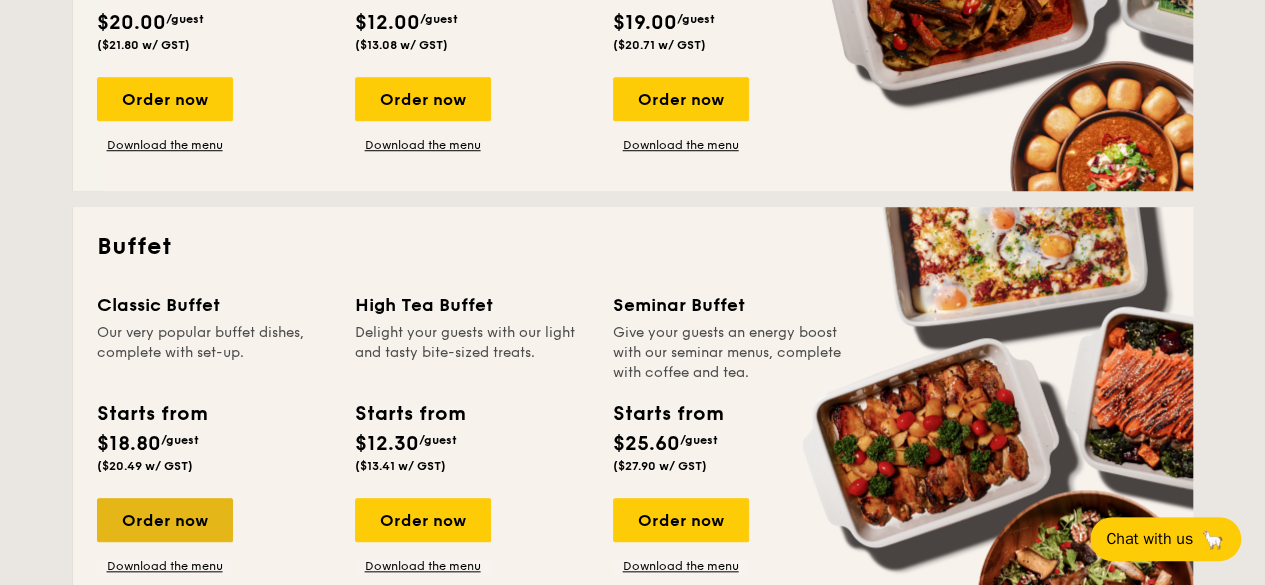 click on "Order now" at bounding box center [165, 520] 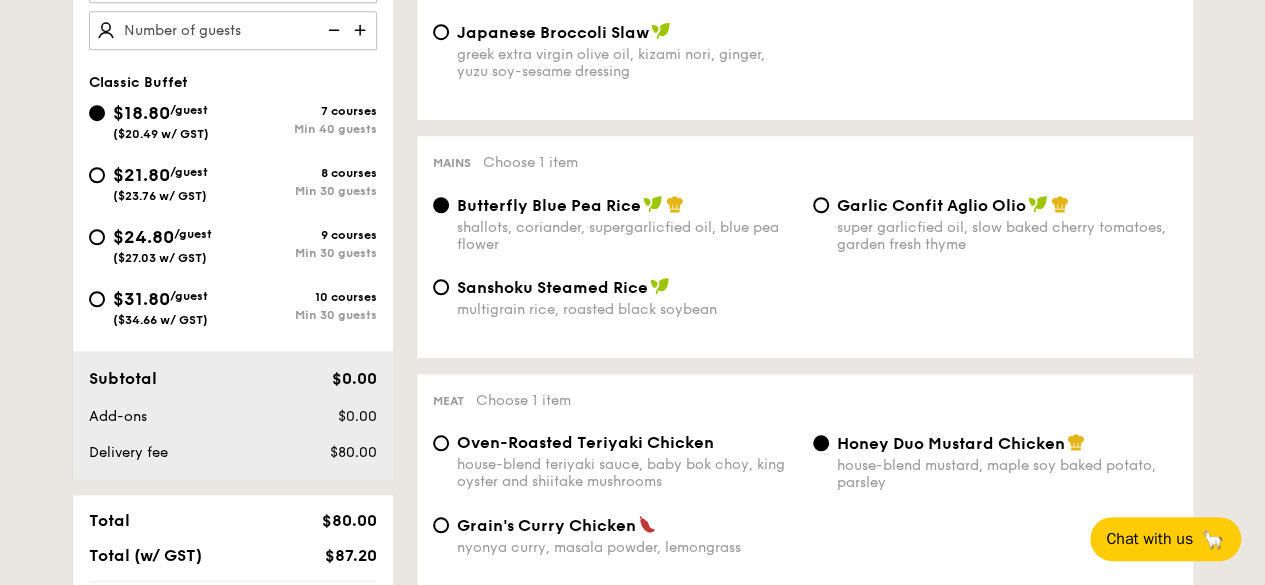 scroll, scrollTop: 400, scrollLeft: 0, axis: vertical 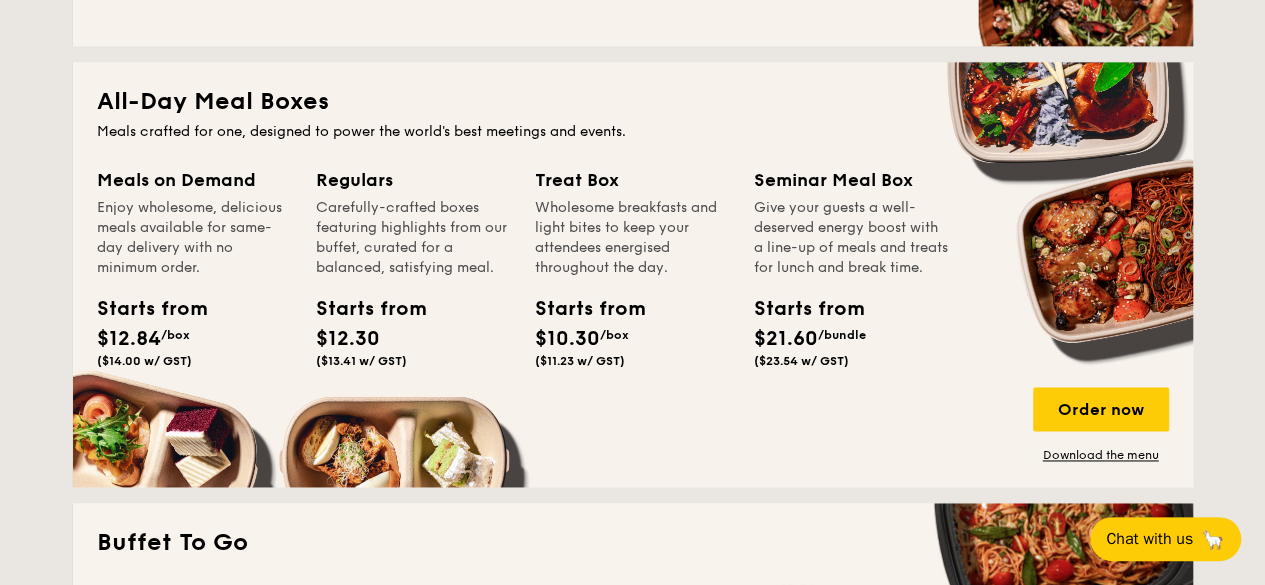 click on "Carefully-crafted boxes featuring highlights from our buffet, curated for a balanced, satisfying meal." at bounding box center [413, 238] 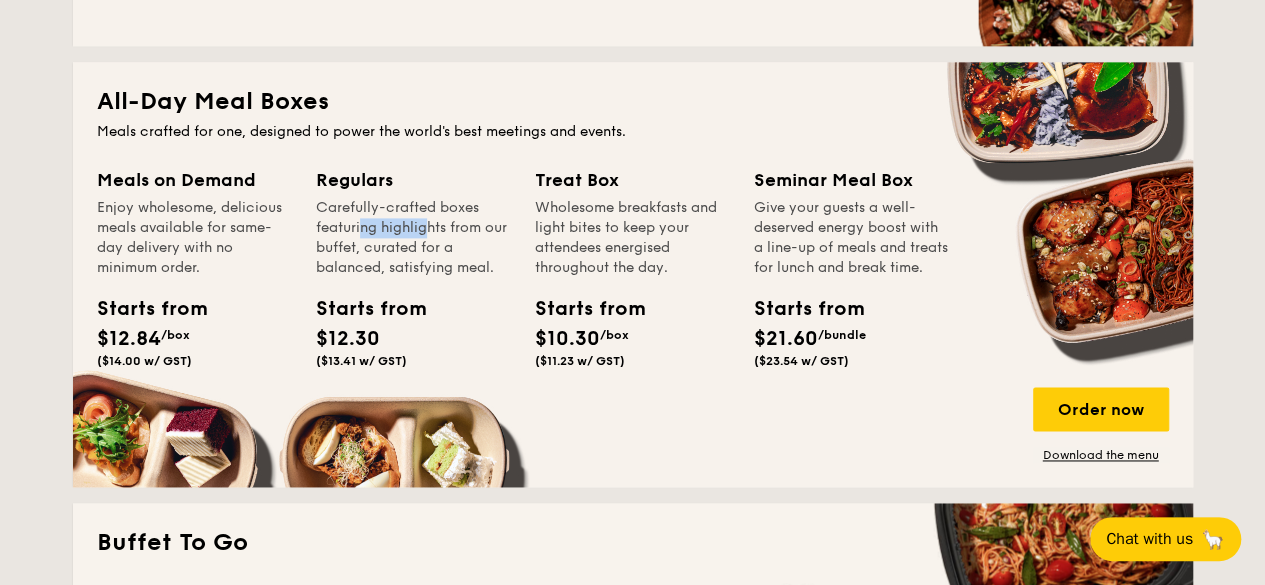 click on "Carefully-crafted boxes featuring highlights from our buffet, curated for a balanced, satisfying meal." at bounding box center (413, 238) 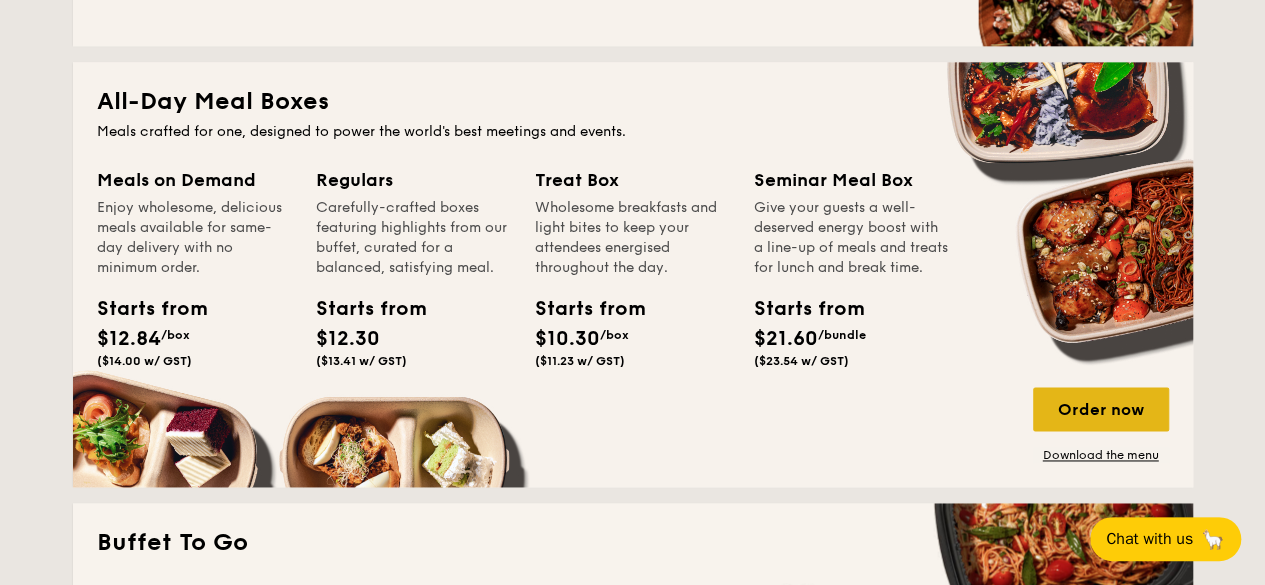 click on "Order now" at bounding box center (1101, 409) 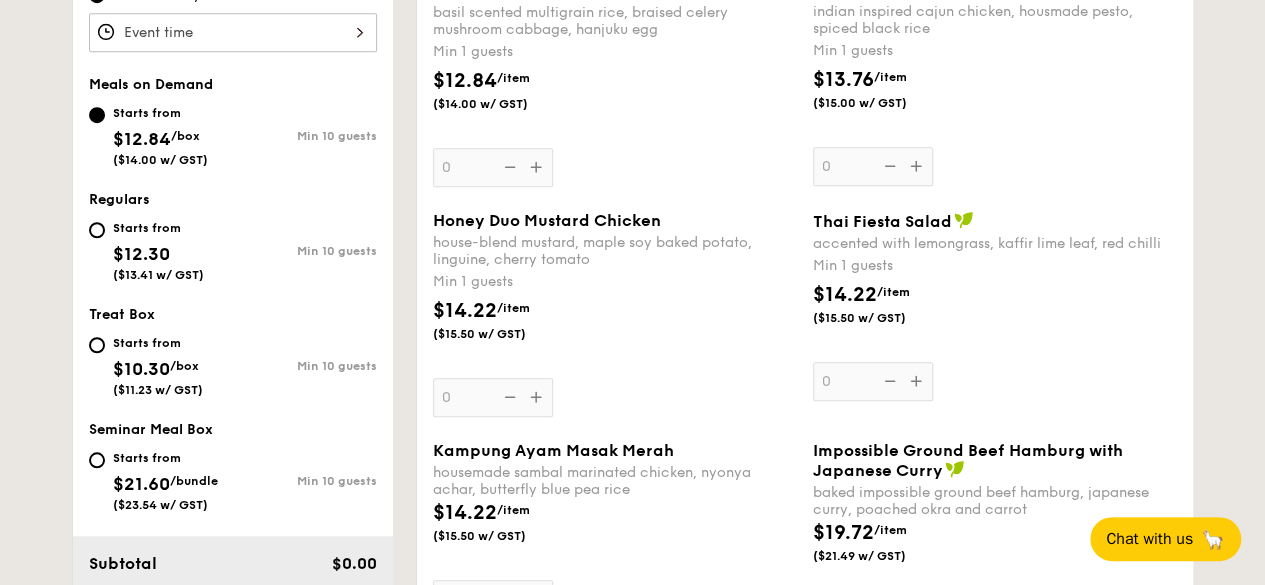 scroll, scrollTop: 800, scrollLeft: 0, axis: vertical 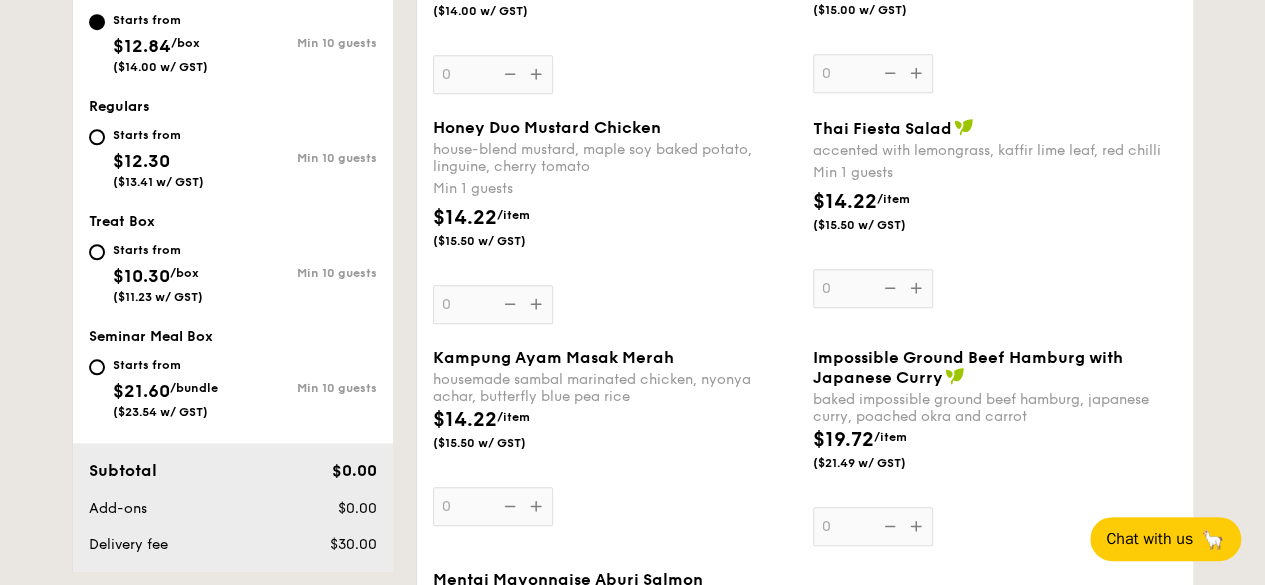 click on "Honey Duo Mustard Chicken house-blend mustard, maple soy baked potato, linguine, cherry tomato
Min 1 guests
$14.22
/item
($15.50 w/ GST)
0" at bounding box center [615, 221] 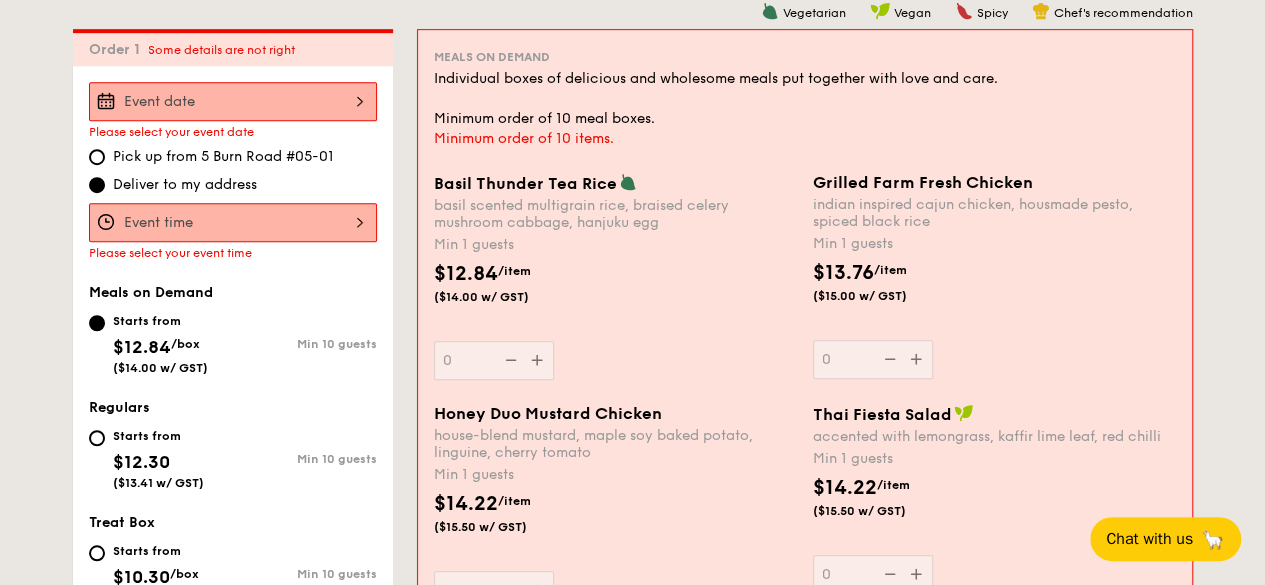 scroll, scrollTop: 534, scrollLeft: 0, axis: vertical 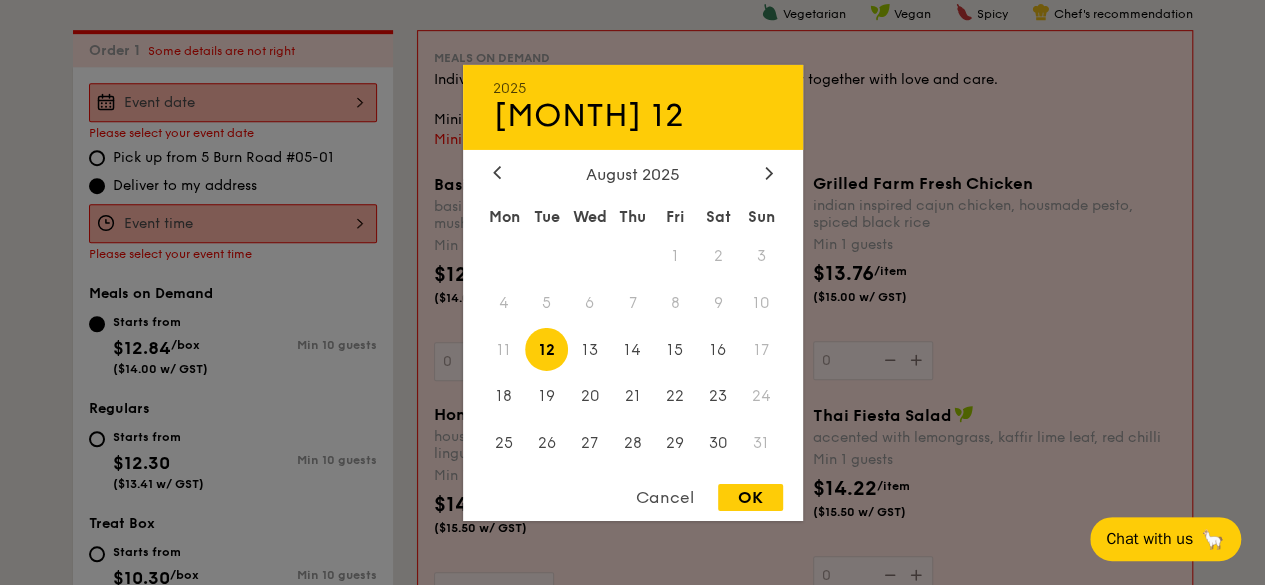 click on "2025   [MONTH] 12       [MONTH] 2025     Mon Tue Wed Thu Fri Sat Sun   1 2 3 4 5 6 7 8 9 10 11 12 13 14 15 16 17 18 19 20 21 22 23 24 25 26 27 28 29 30 31     Cancel   OK" at bounding box center [233, 102] 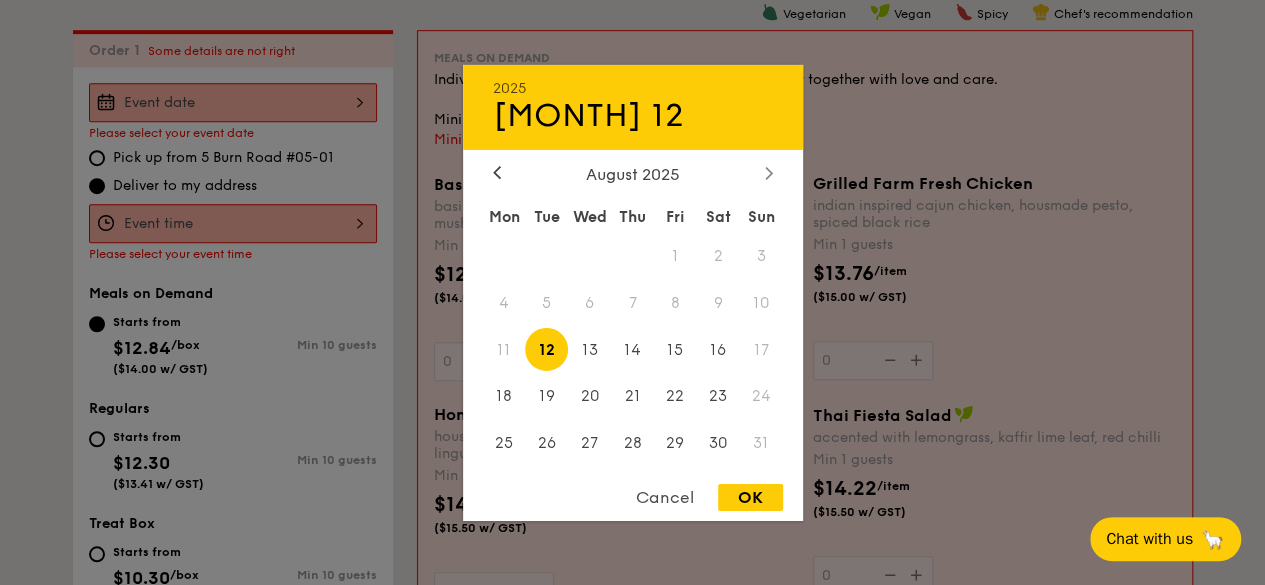 click at bounding box center [769, 173] 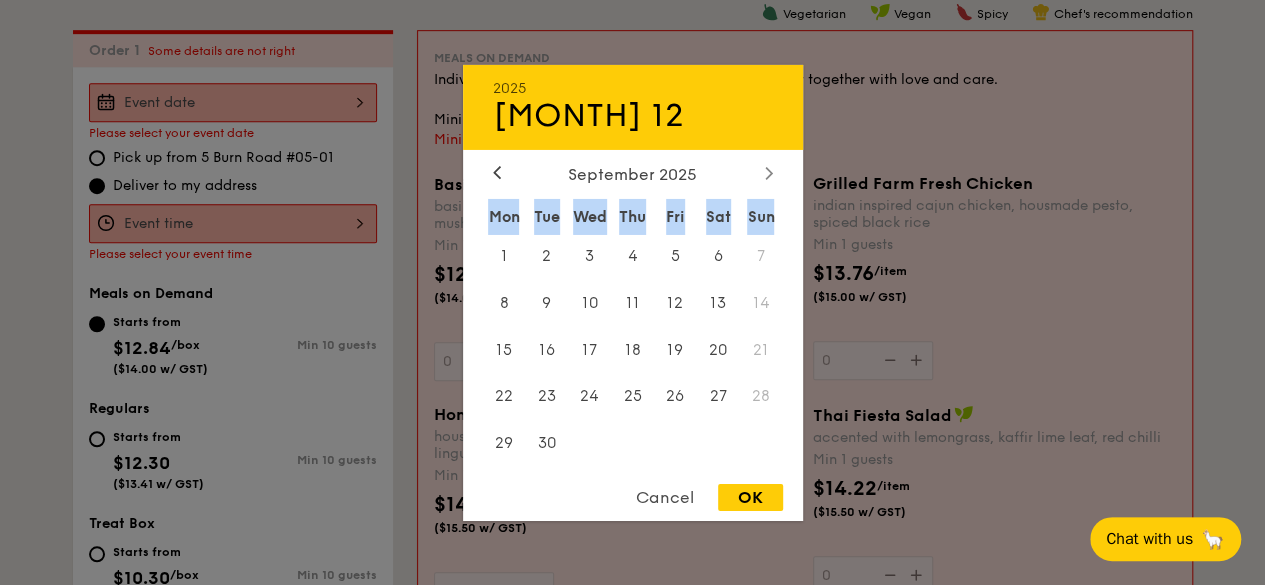 click at bounding box center (769, 173) 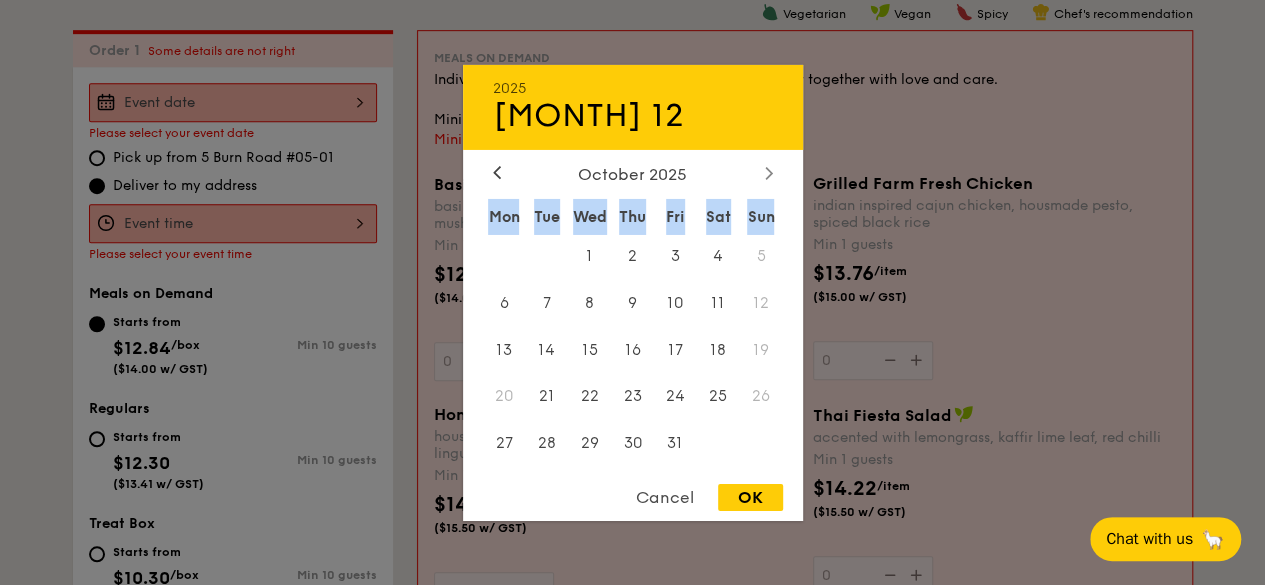click at bounding box center [769, 173] 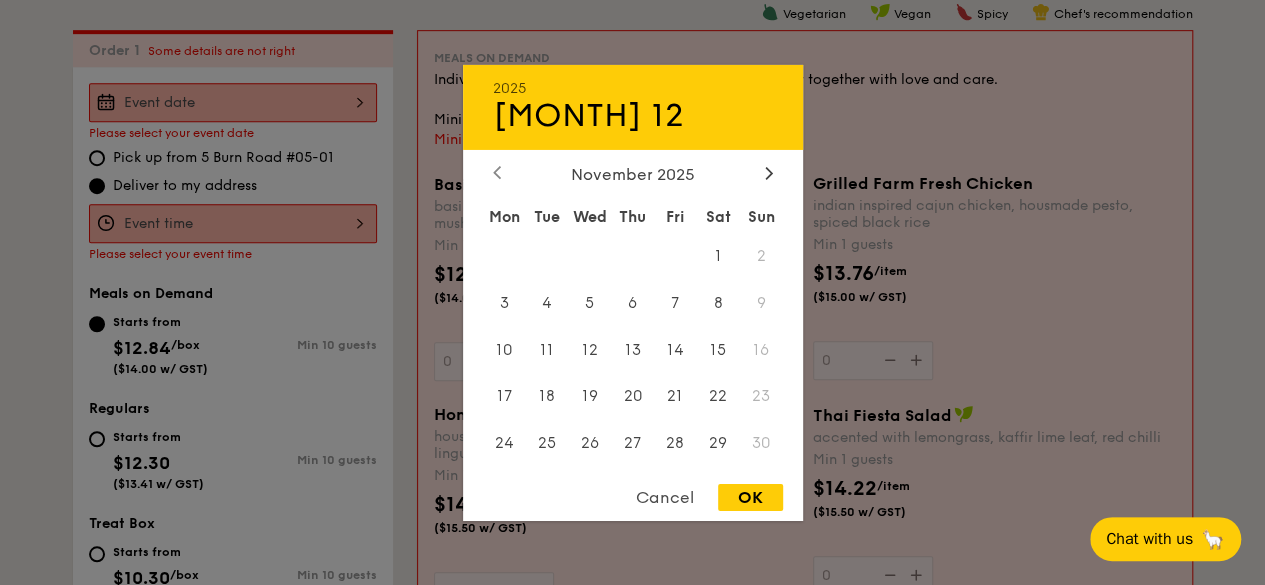 click 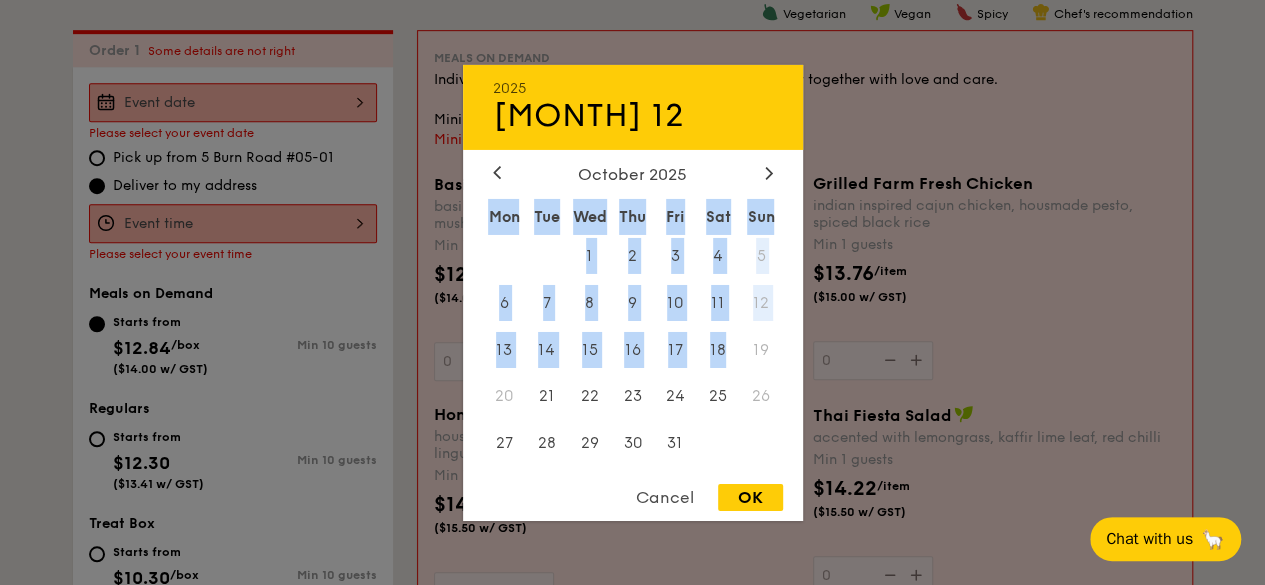 drag, startPoint x: 728, startPoint y: 343, endPoint x: 767, endPoint y: 125, distance: 221.46106 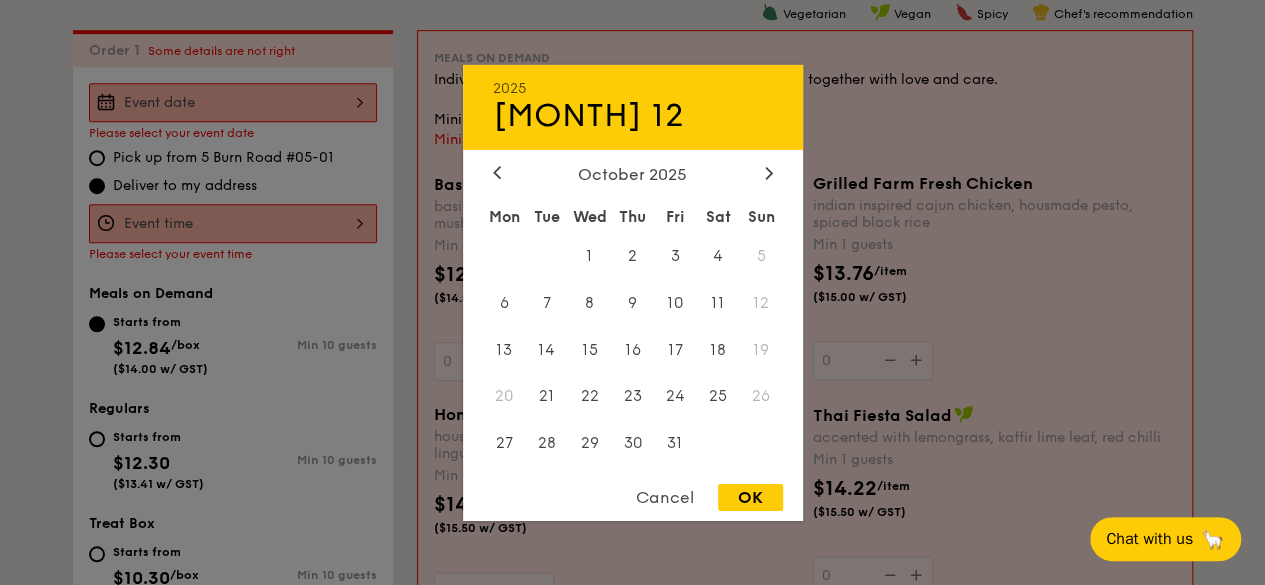 click on "October 2025" at bounding box center (633, 173) 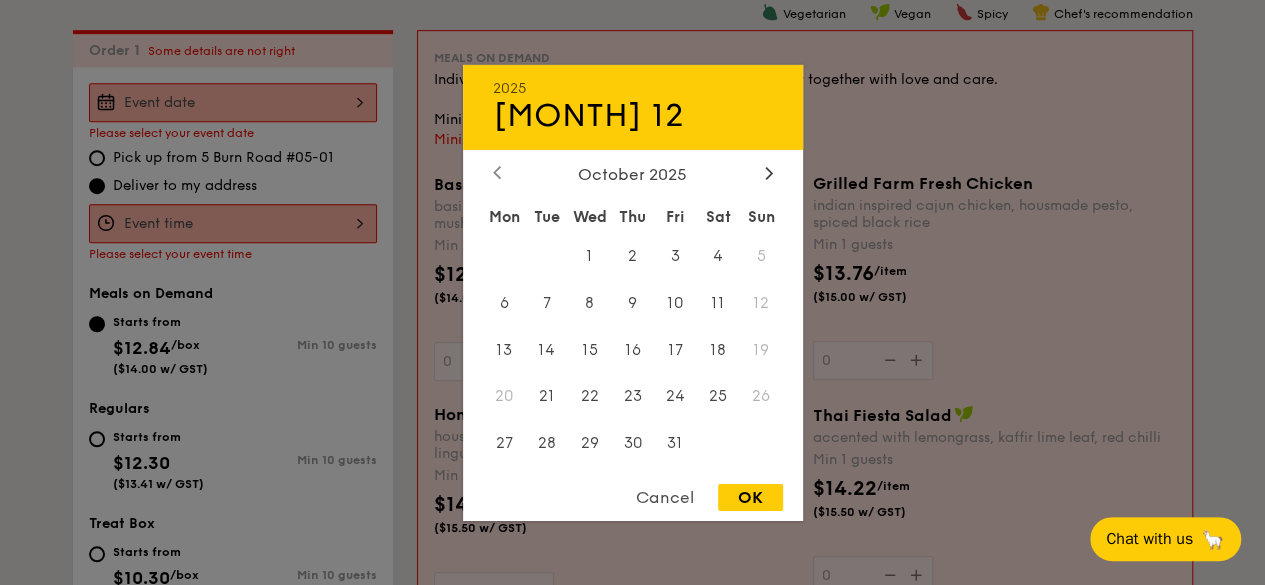 click 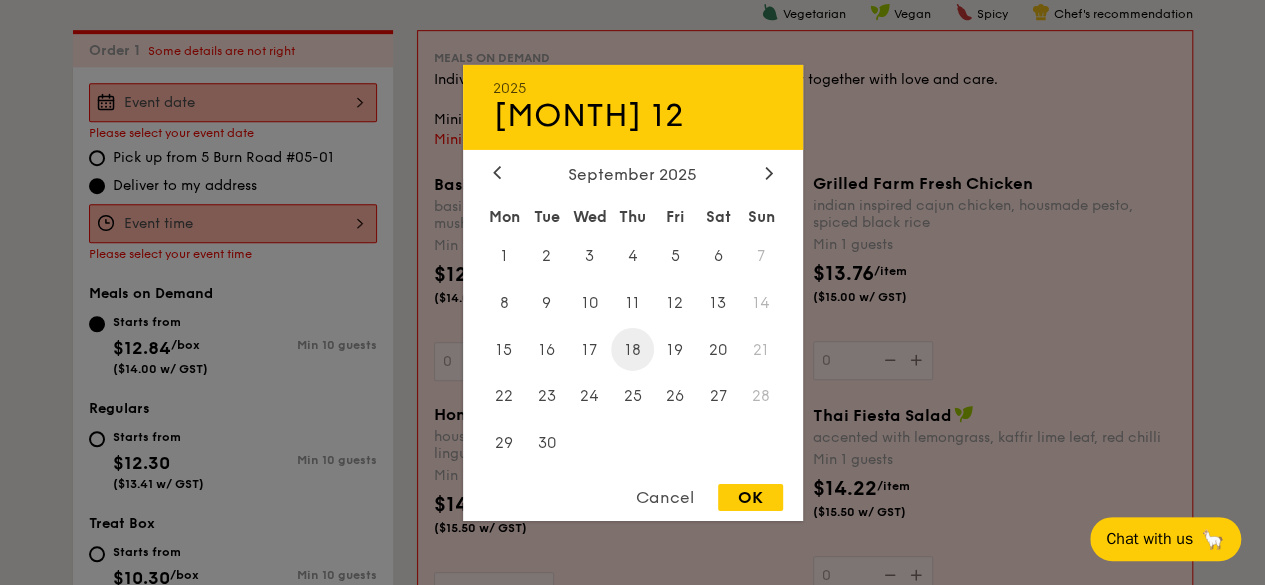 click on "18" at bounding box center (632, 349) 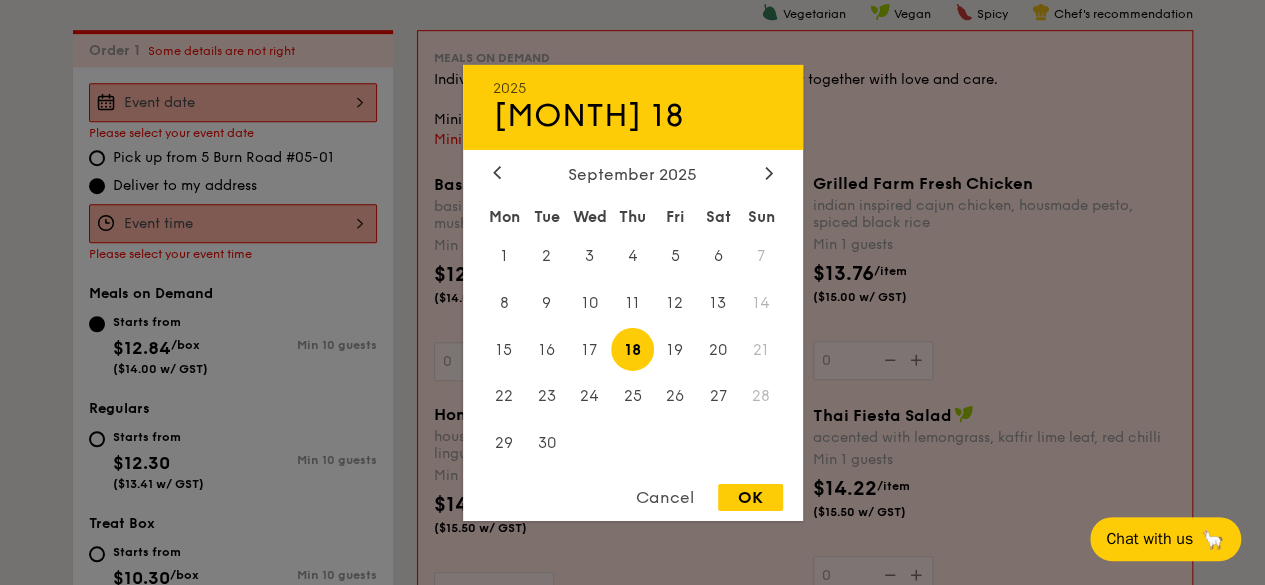 click on "OK" at bounding box center [750, 497] 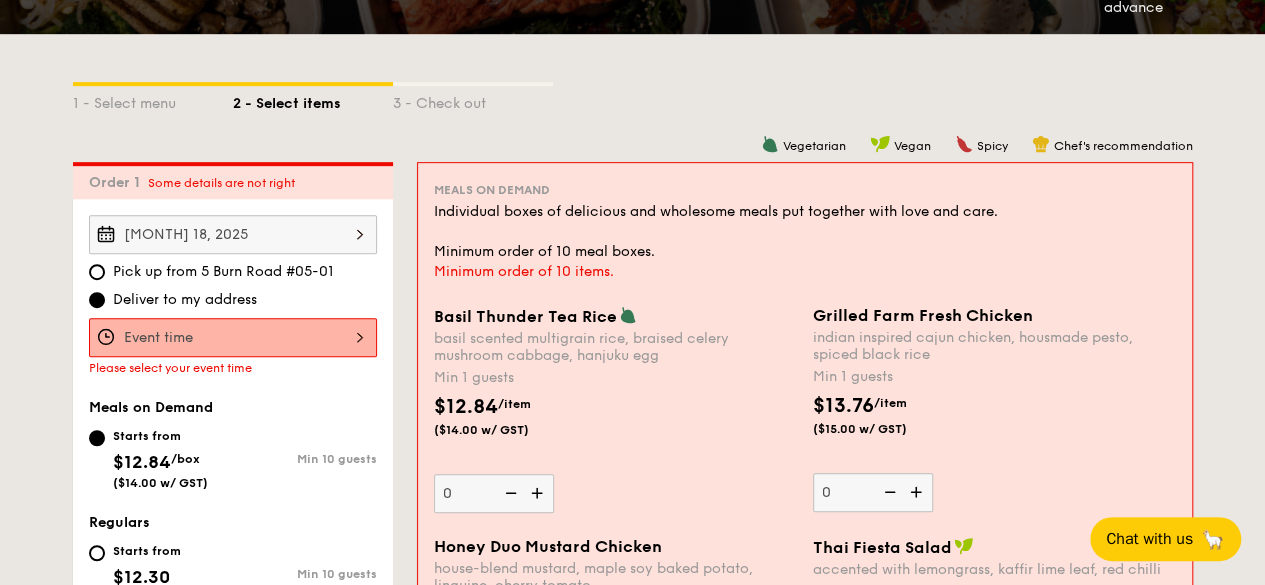scroll, scrollTop: 434, scrollLeft: 0, axis: vertical 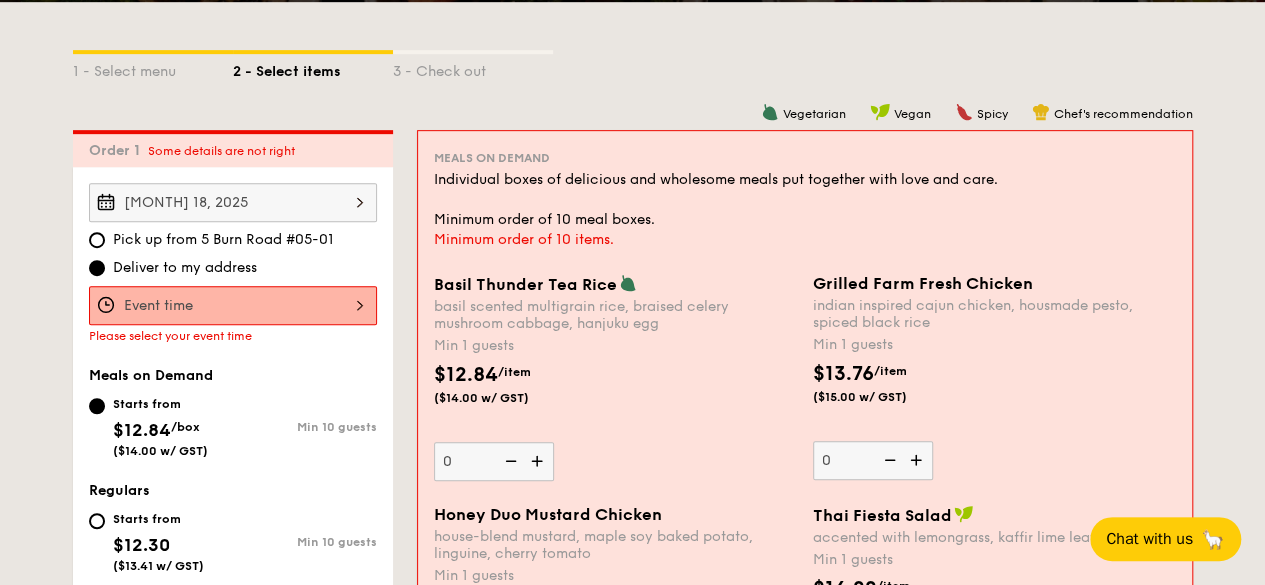 click at bounding box center (233, 305) 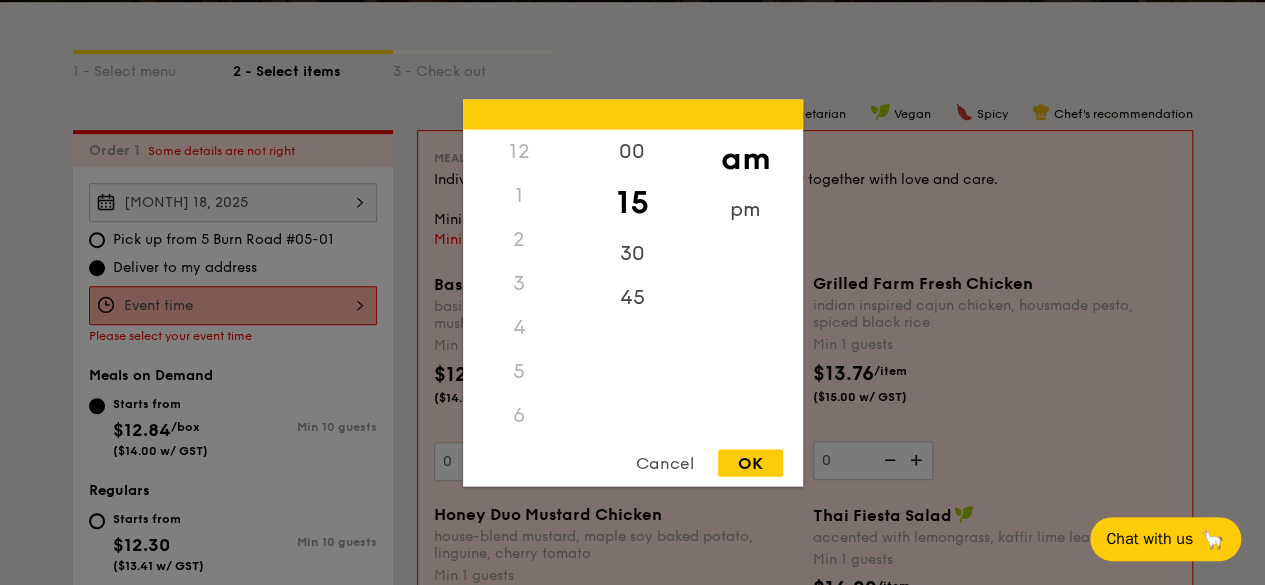 scroll, scrollTop: 236, scrollLeft: 0, axis: vertical 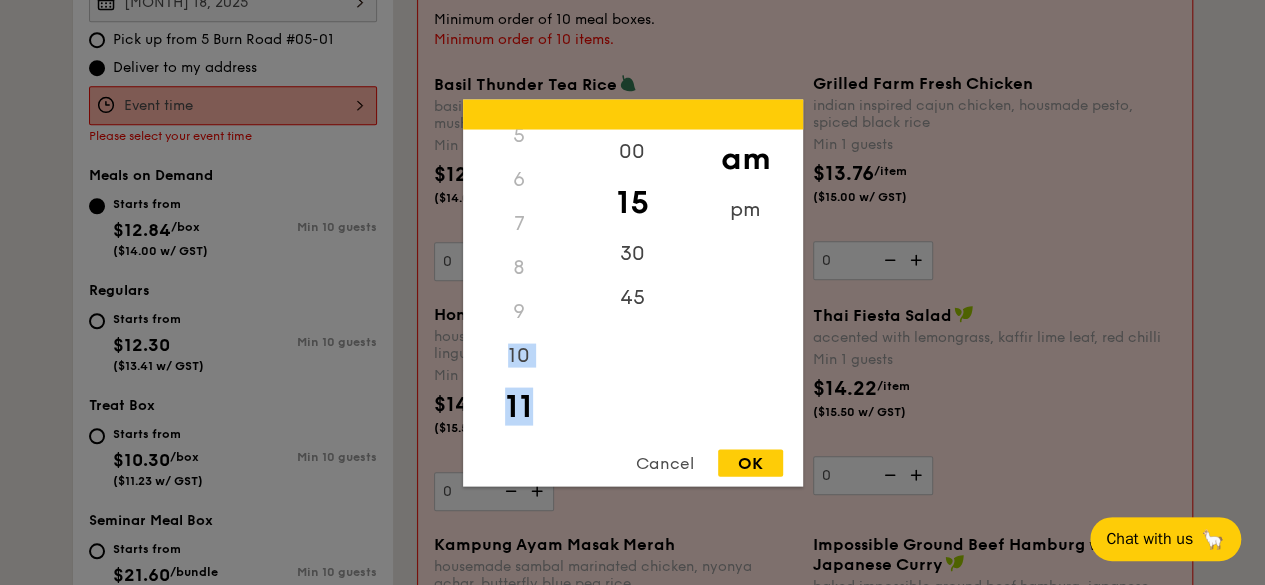 drag, startPoint x: 532, startPoint y: 383, endPoint x: 534, endPoint y: 318, distance: 65.03076 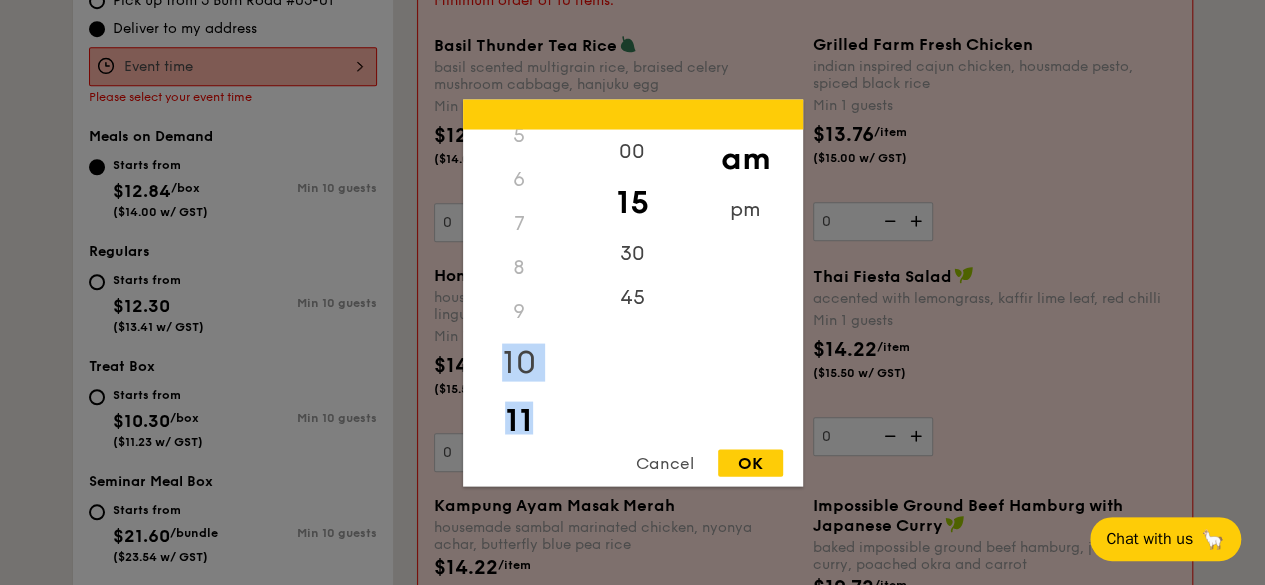 scroll, scrollTop: 734, scrollLeft: 0, axis: vertical 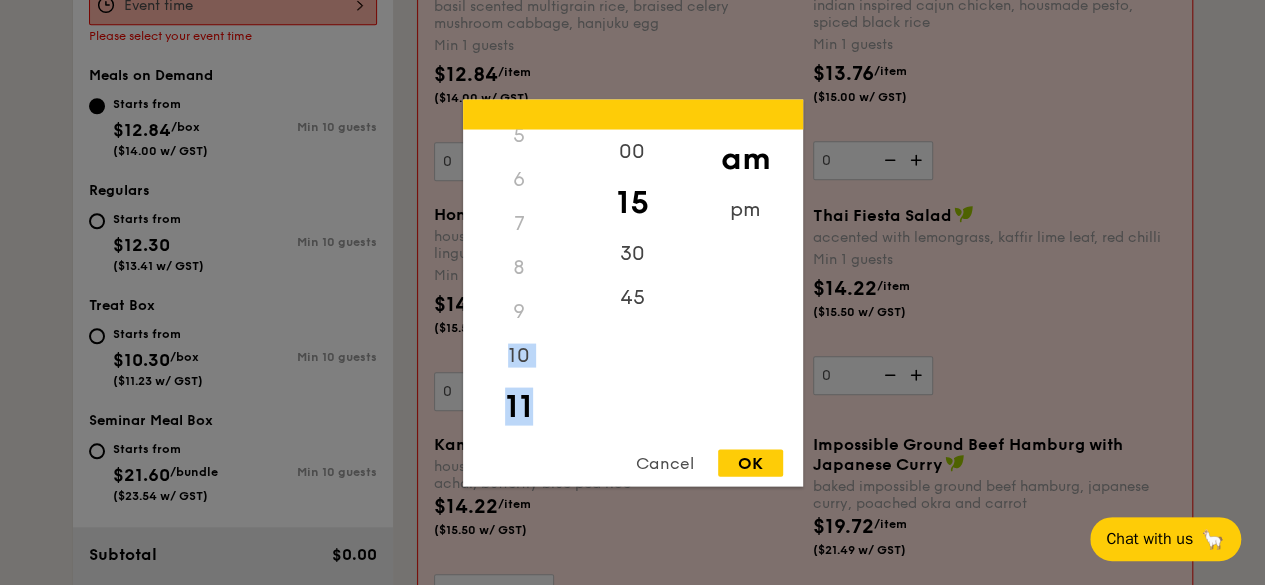 click on "11" at bounding box center [519, 406] 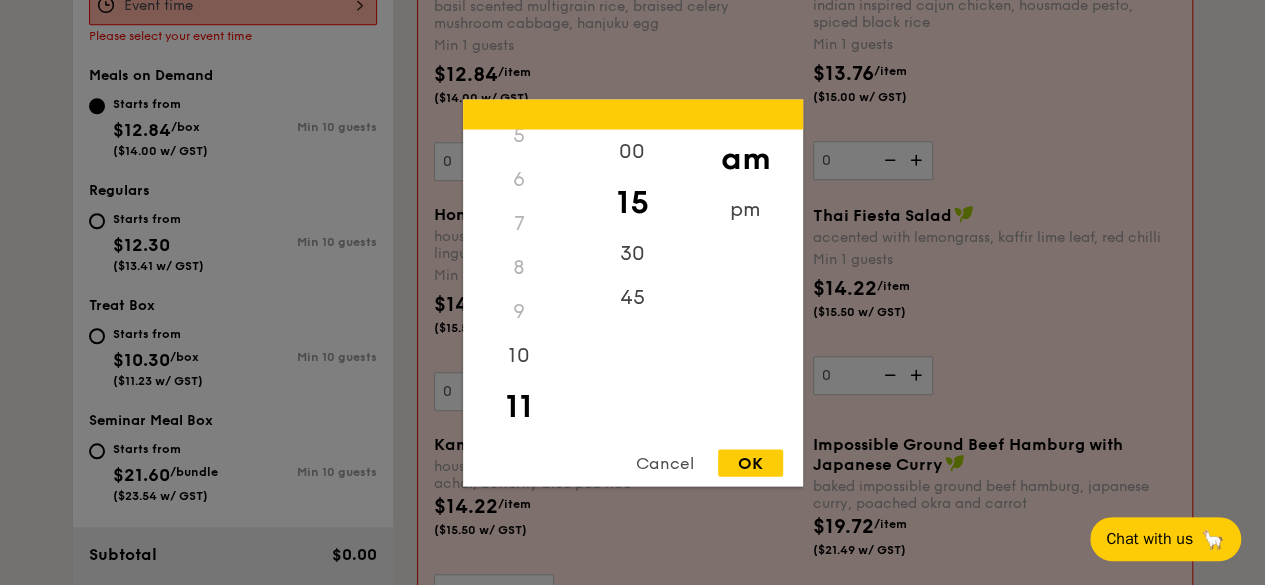 click on "11" at bounding box center (519, 406) 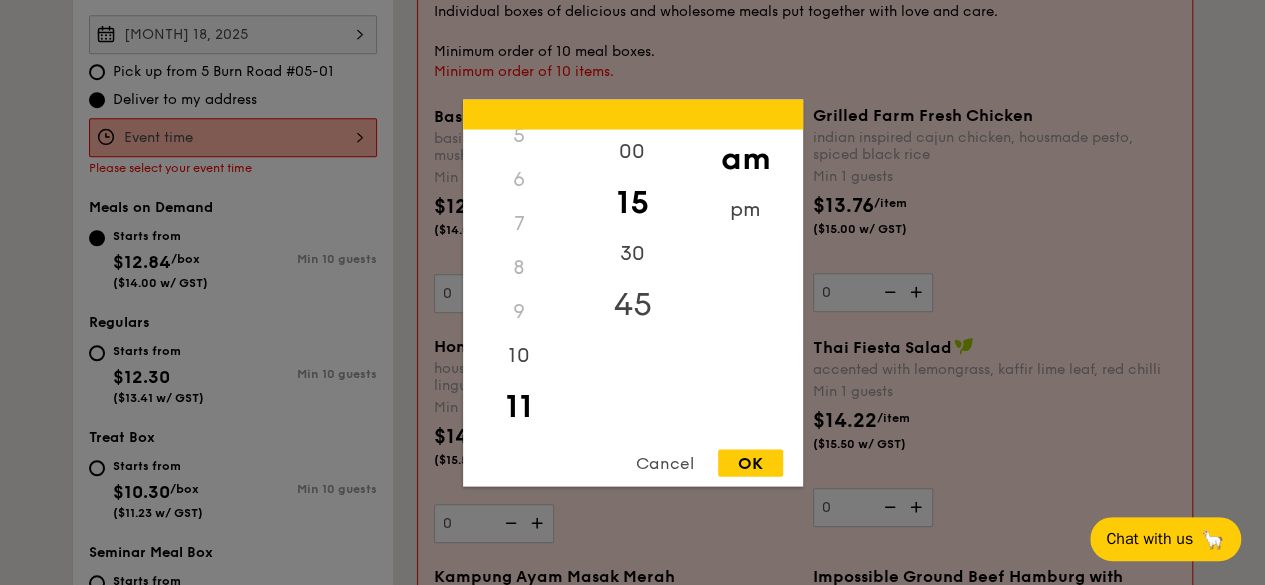 scroll, scrollTop: 634, scrollLeft: 0, axis: vertical 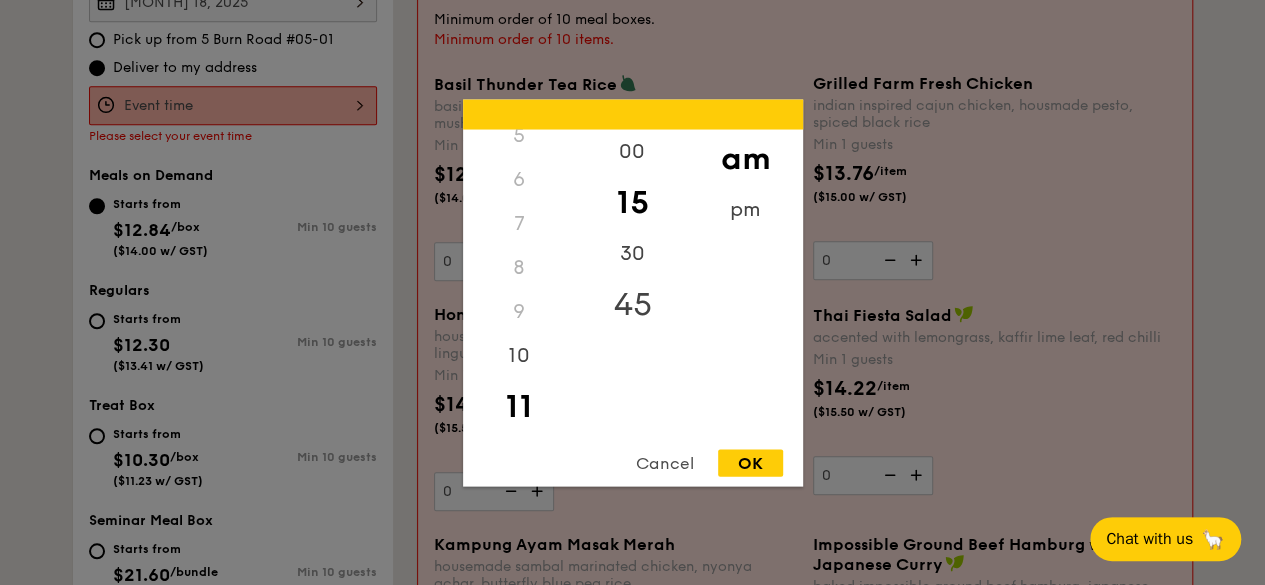 click on "45" at bounding box center (632, 304) 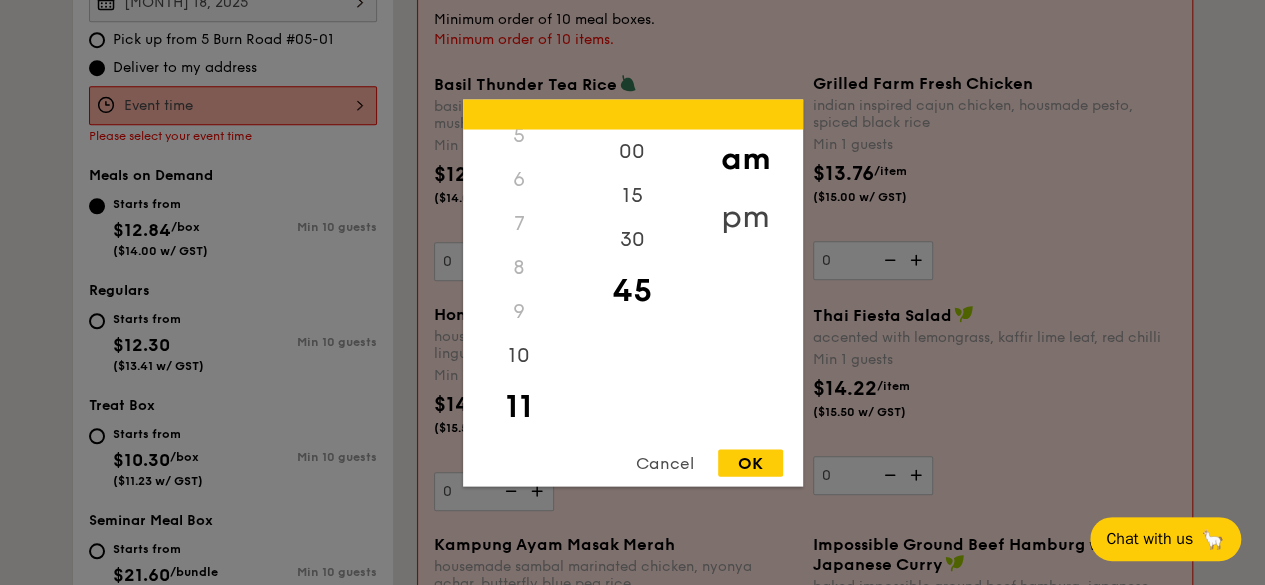 click on "pm" at bounding box center [745, 216] 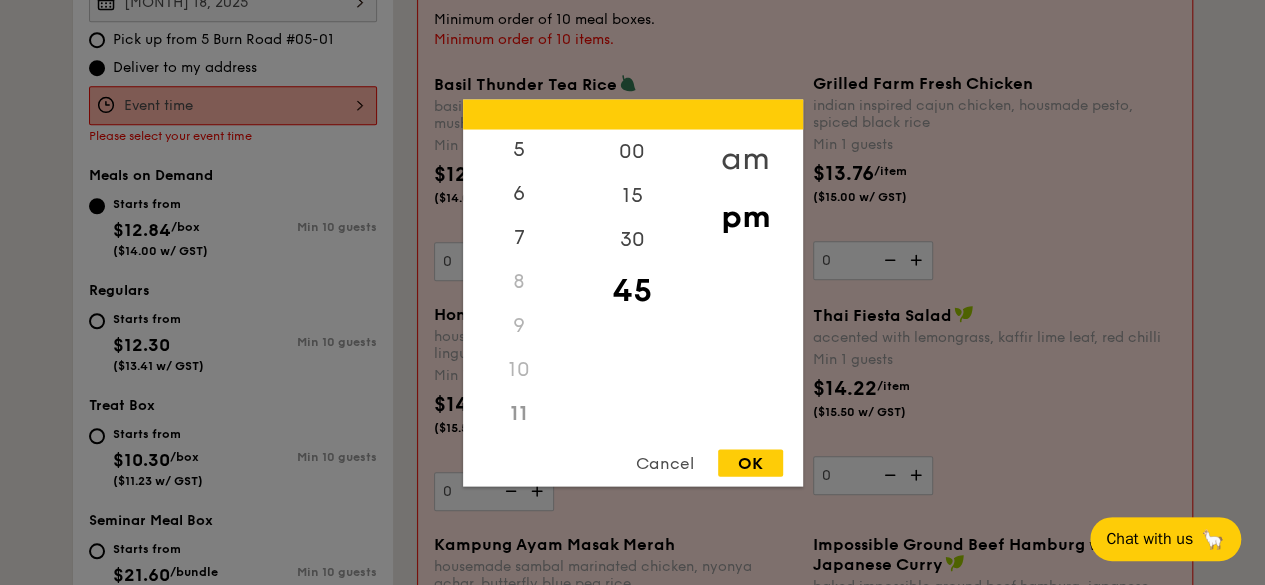 click on "am" at bounding box center (745, 158) 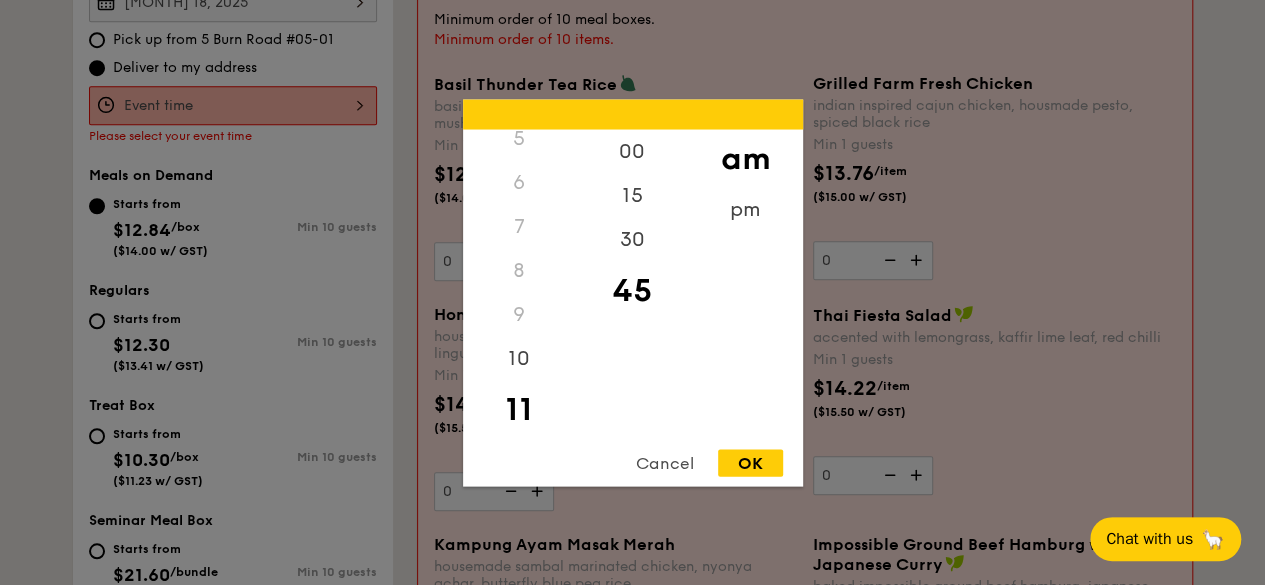 scroll, scrollTop: 236, scrollLeft: 0, axis: vertical 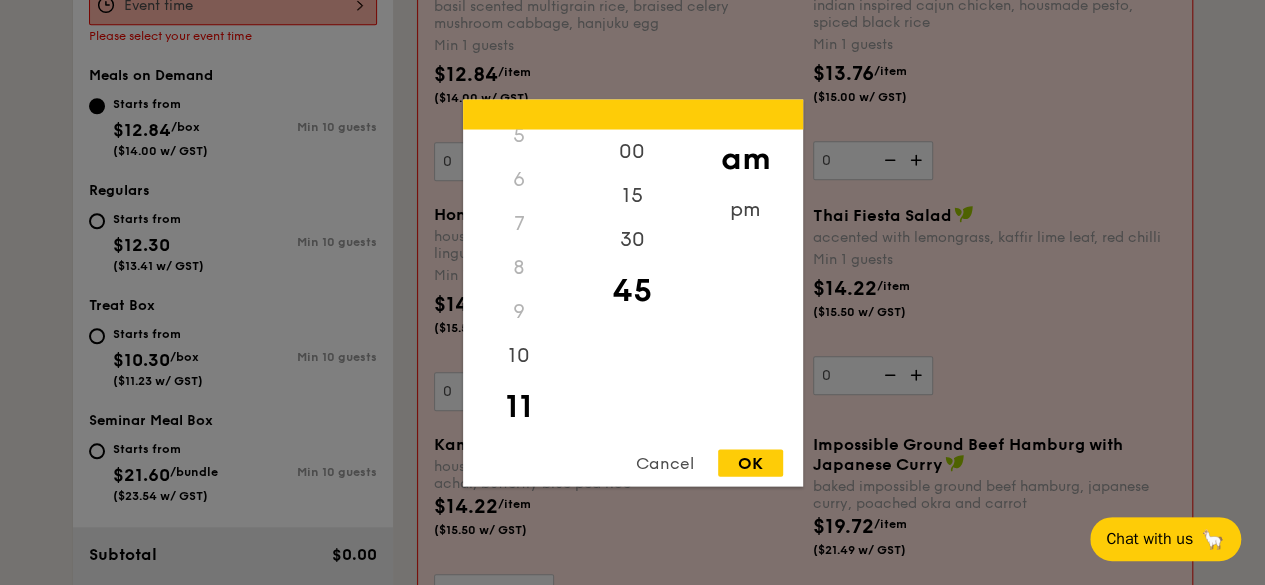 drag, startPoint x: 580, startPoint y: 333, endPoint x: 589, endPoint y: 302, distance: 32.280025 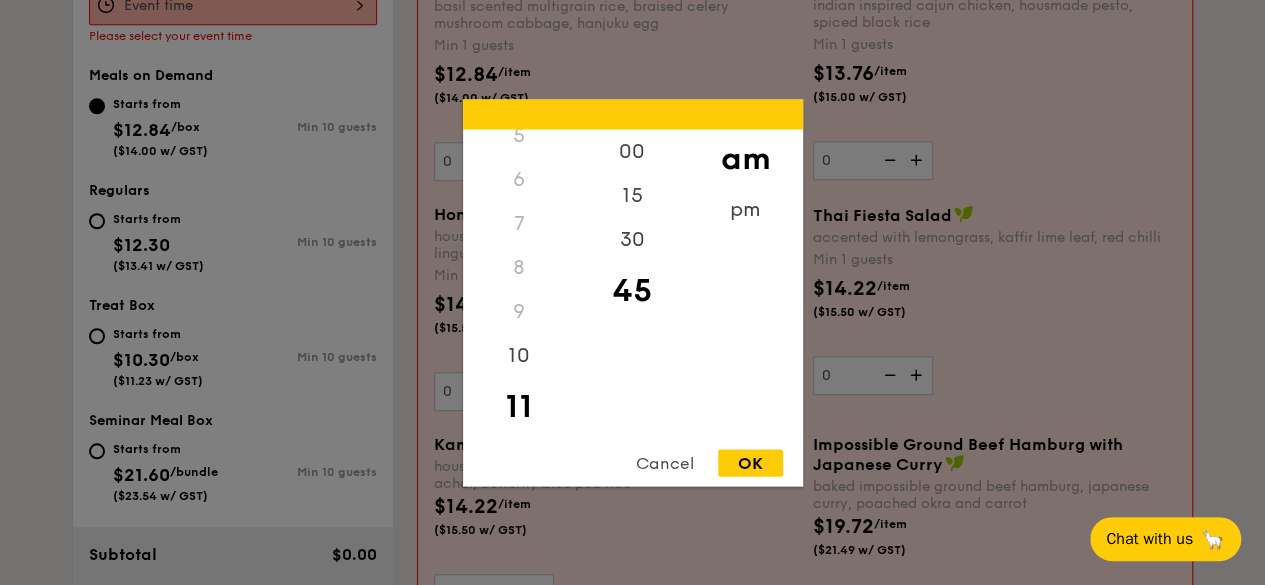 drag, startPoint x: 576, startPoint y: 322, endPoint x: 576, endPoint y: 303, distance: 19 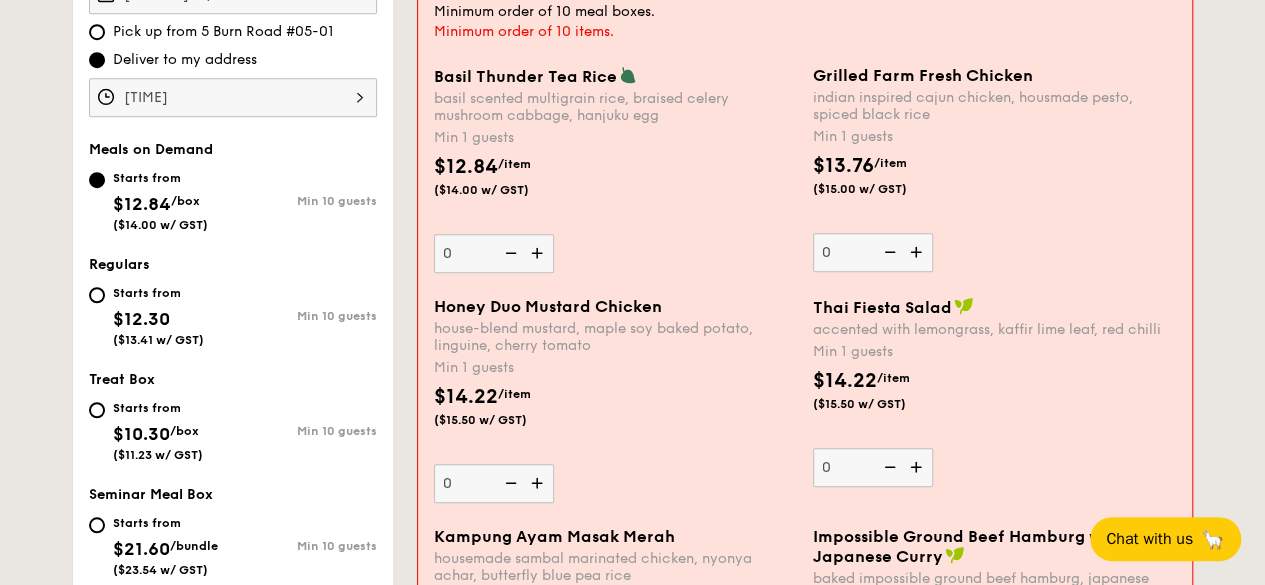 scroll, scrollTop: 534, scrollLeft: 0, axis: vertical 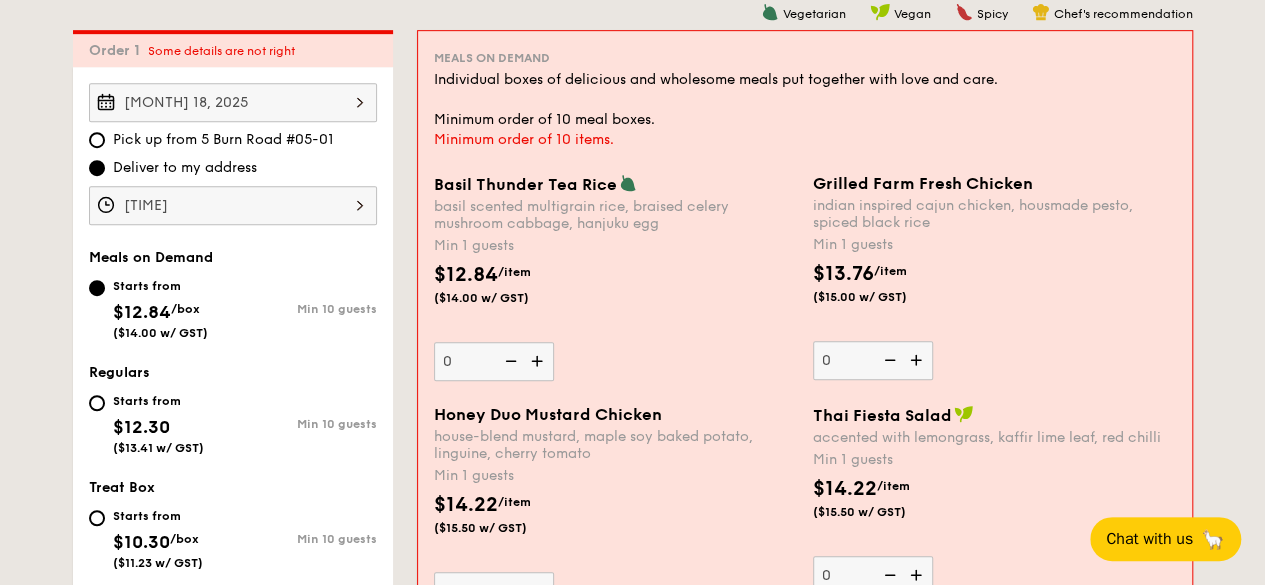 click on "$12.84
/item
($14.00 w/ GST)" at bounding box center (615, 295) 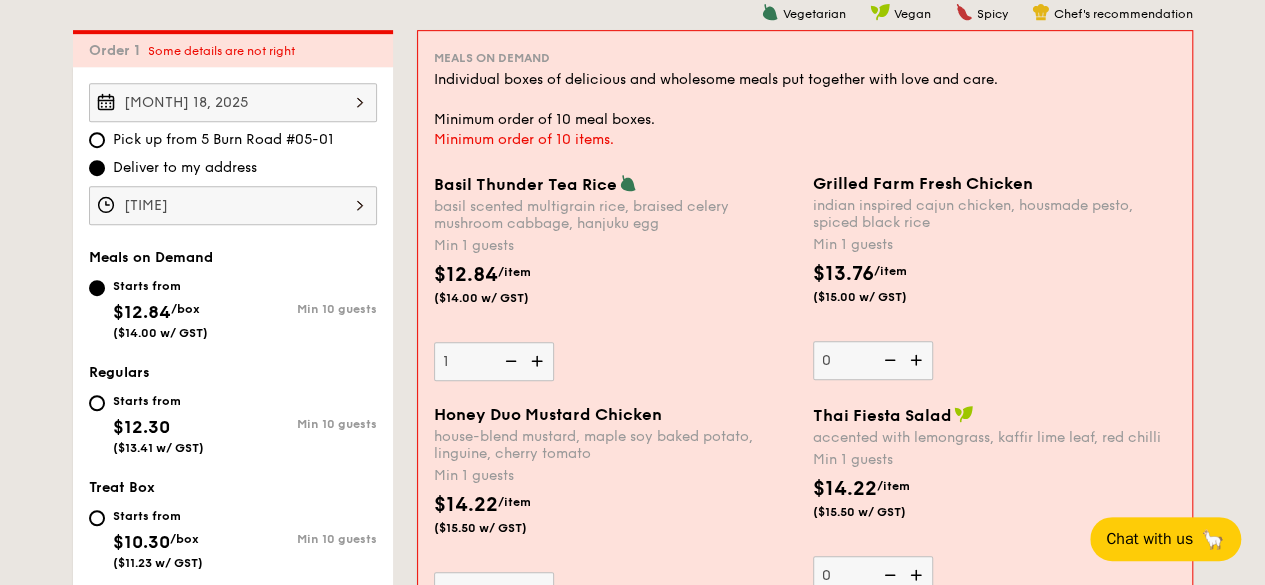 click at bounding box center (539, 361) 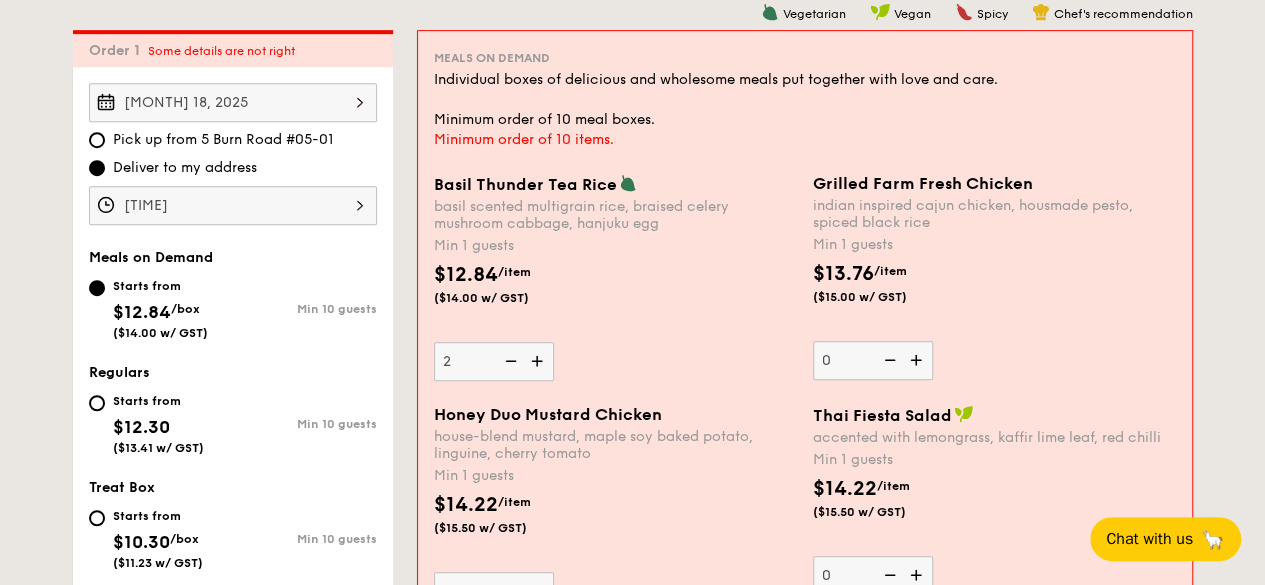 click at bounding box center [539, 361] 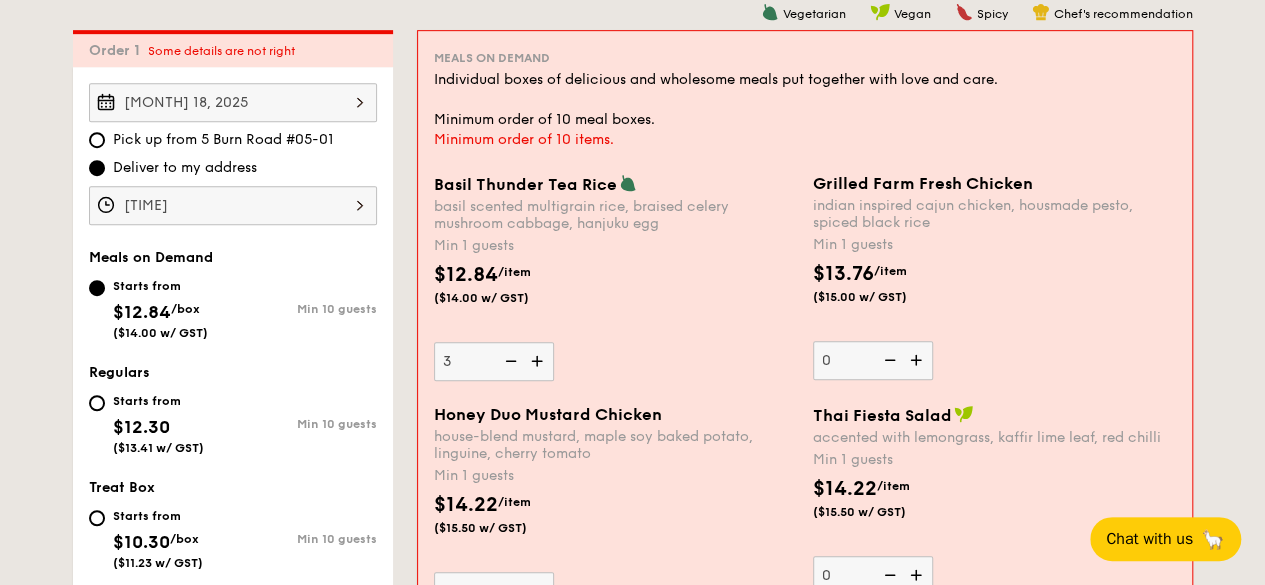 click at bounding box center [539, 361] 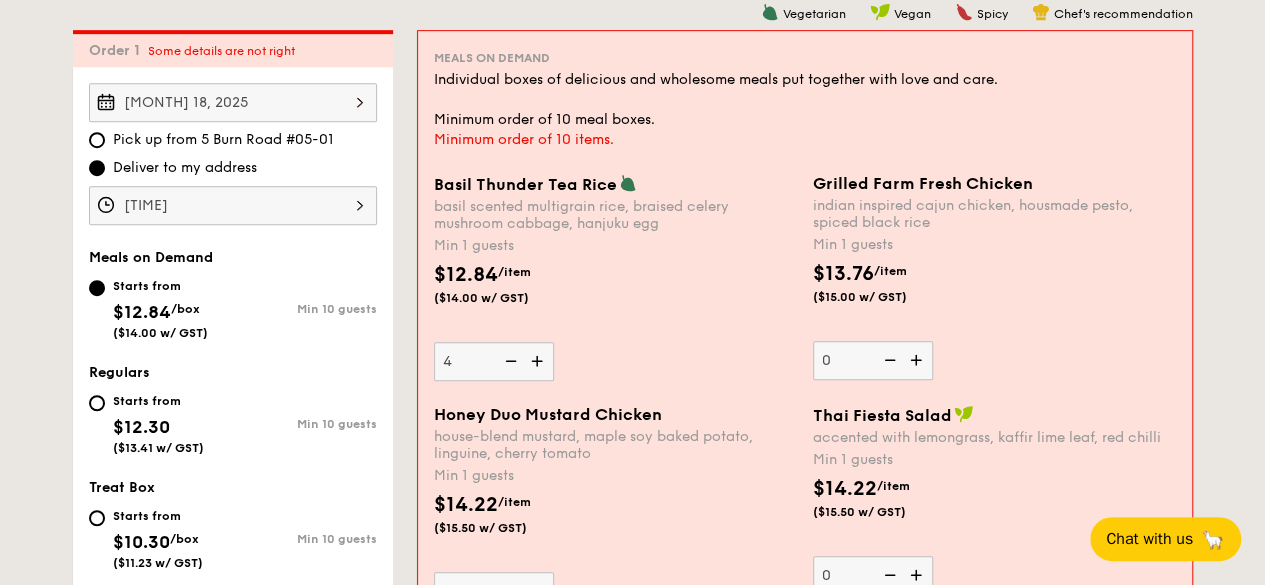 click at bounding box center [918, 360] 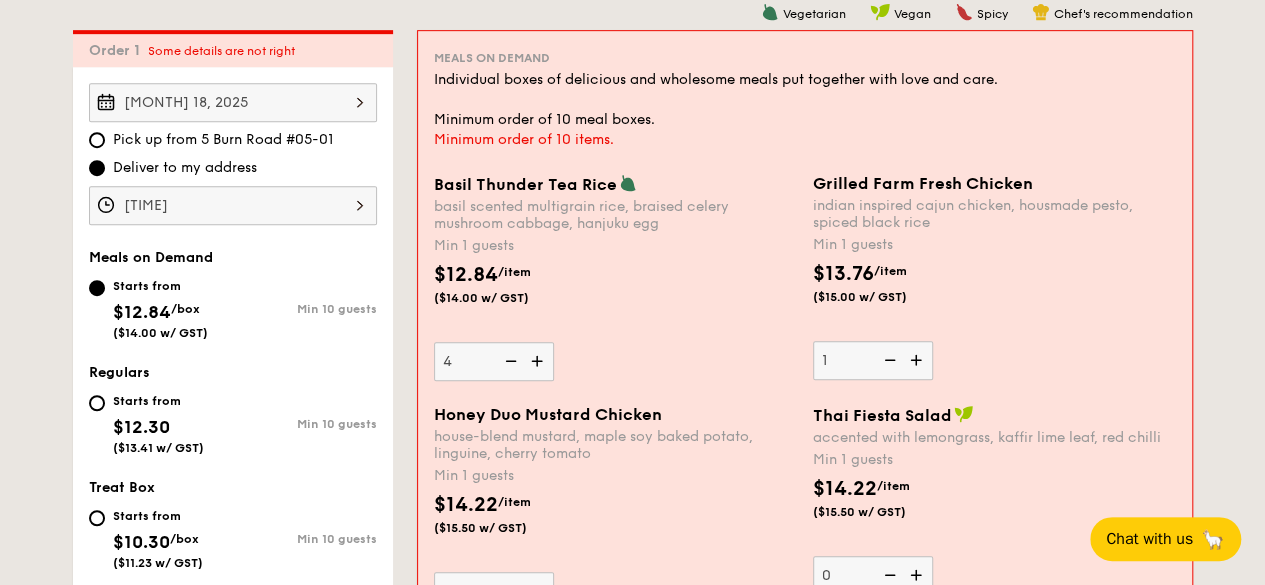 click at bounding box center (918, 360) 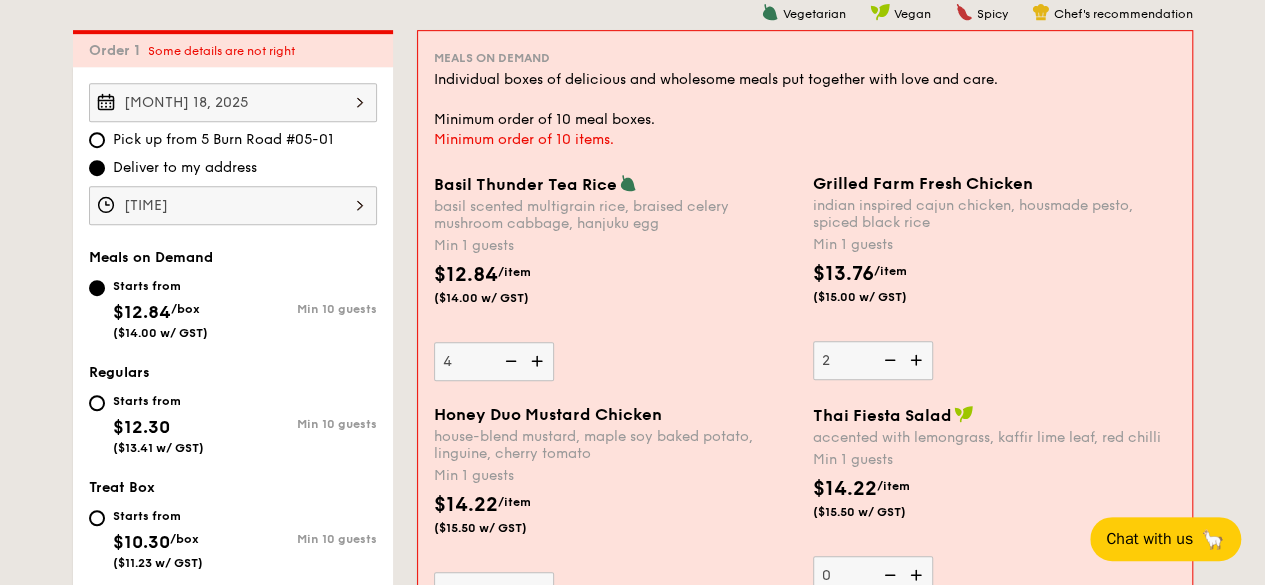 click at bounding box center [918, 360] 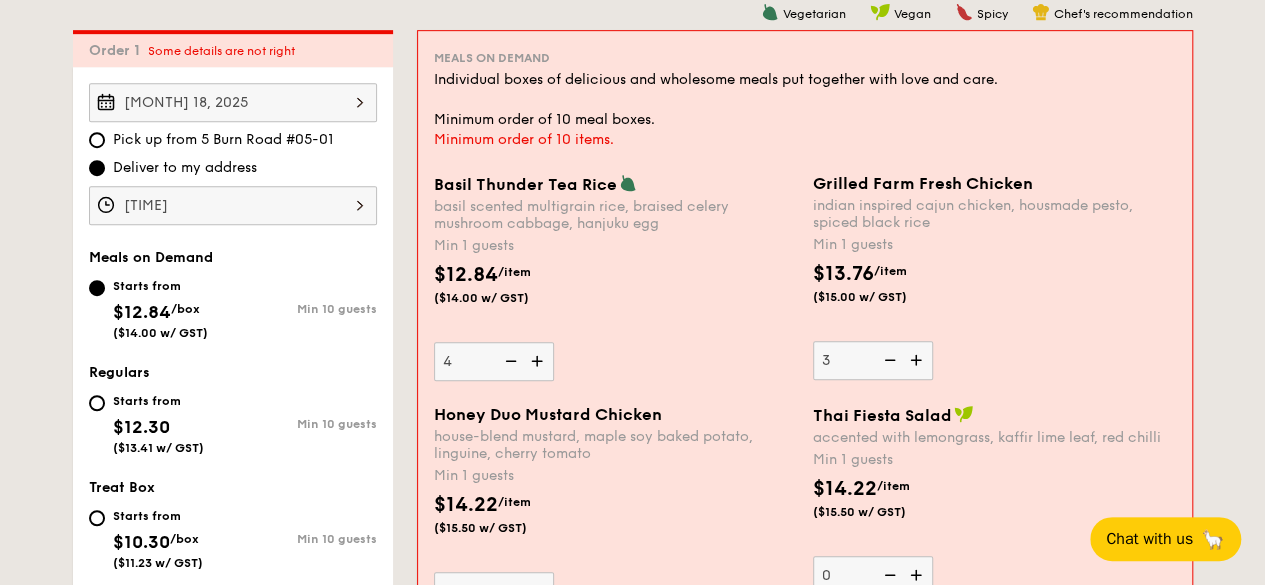 click at bounding box center [918, 360] 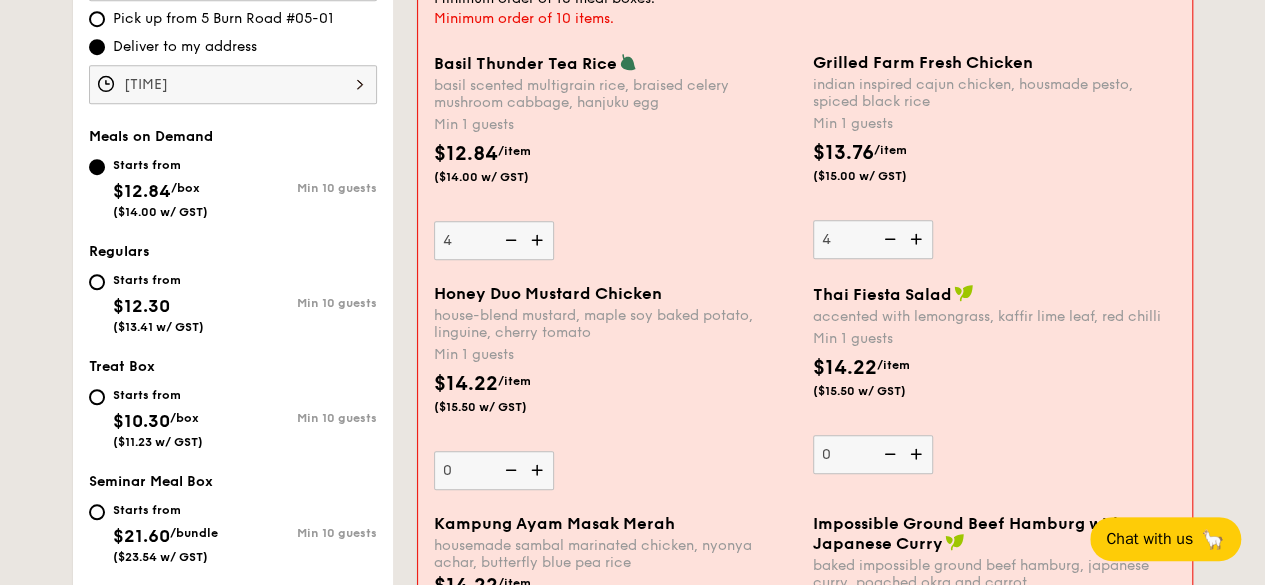 scroll, scrollTop: 734, scrollLeft: 0, axis: vertical 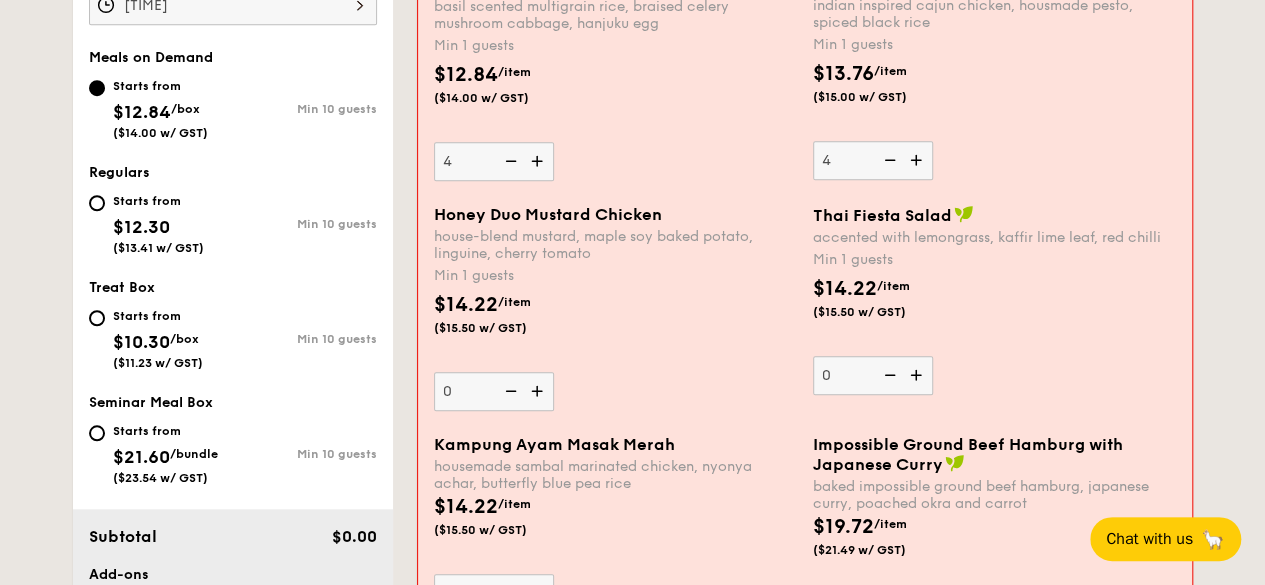 click at bounding box center (918, 375) 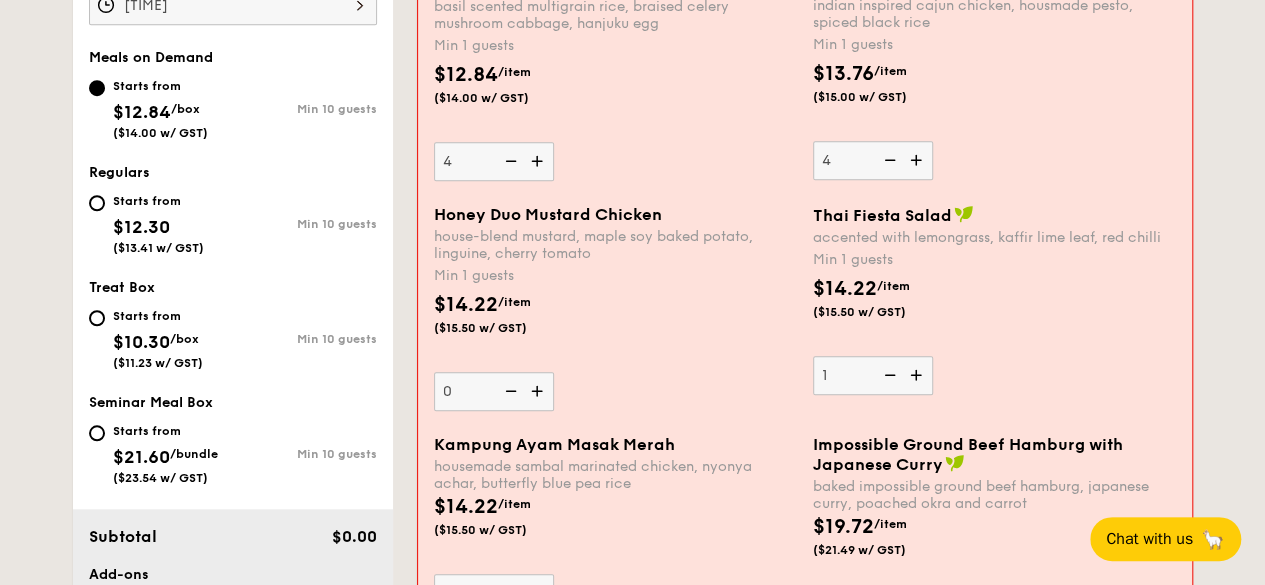click at bounding box center [918, 375] 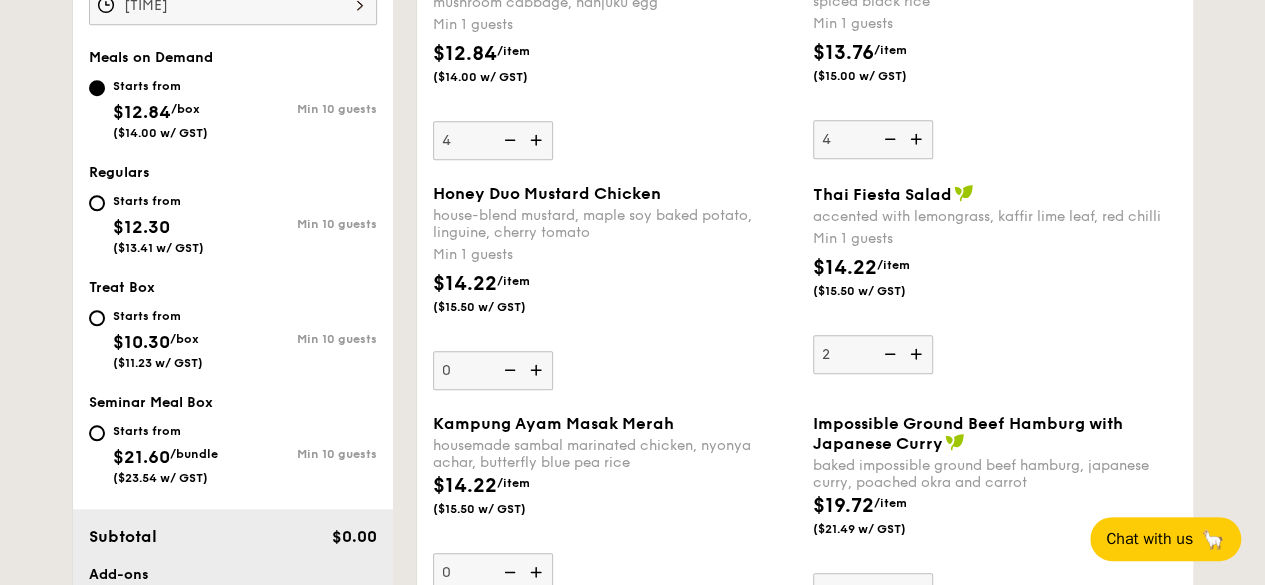 click at bounding box center [918, 354] 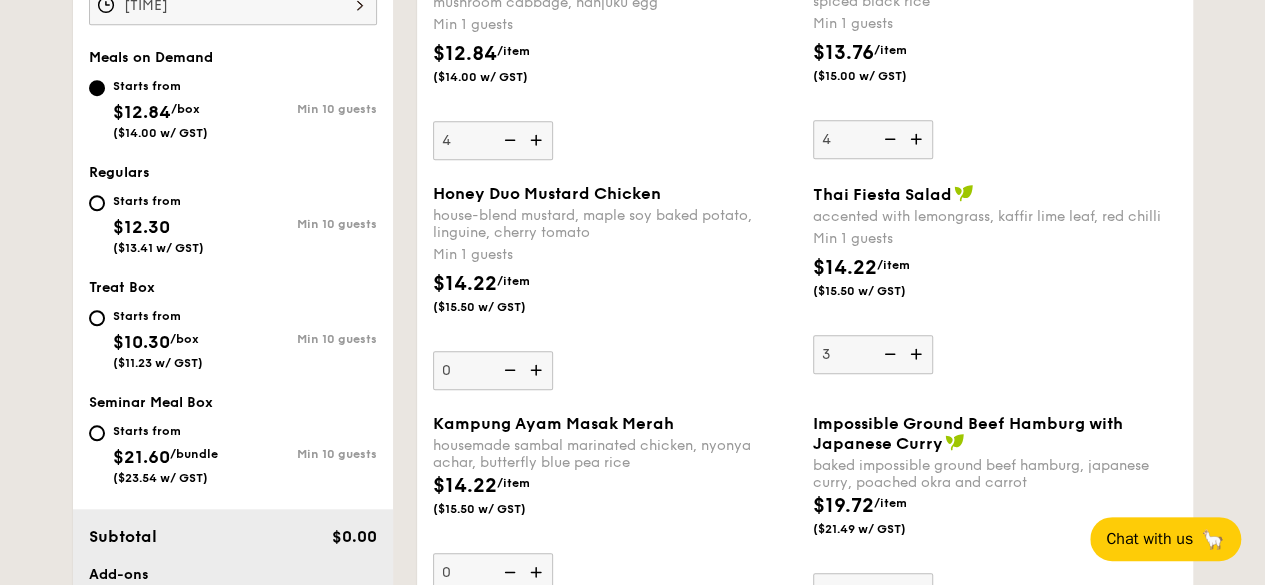 click at bounding box center [918, 354] 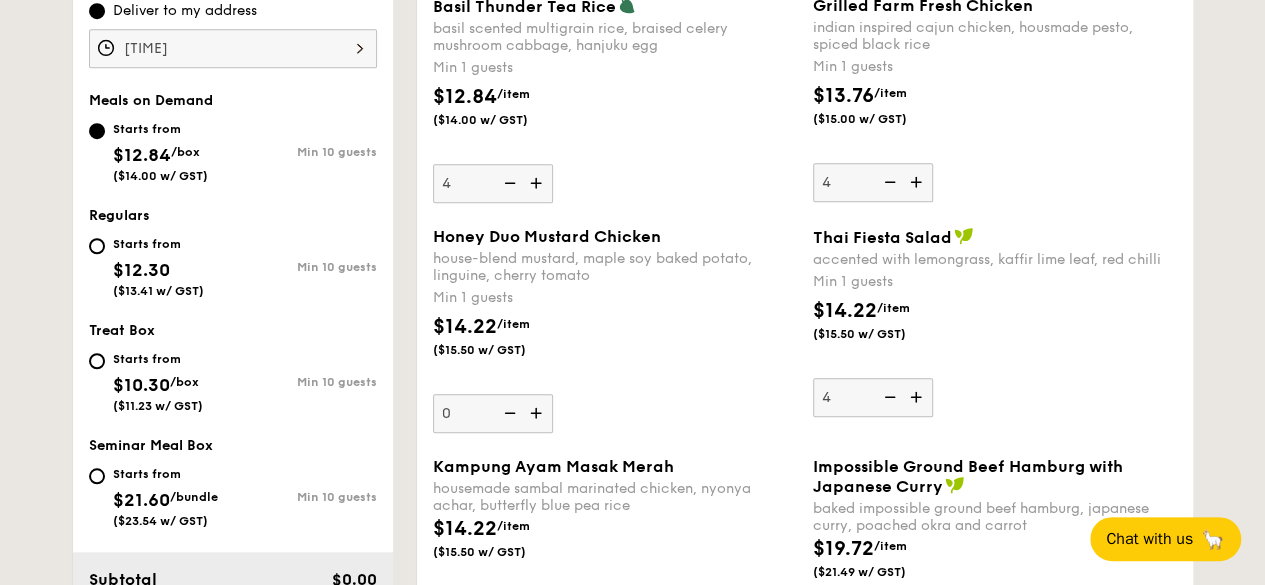scroll, scrollTop: 534, scrollLeft: 0, axis: vertical 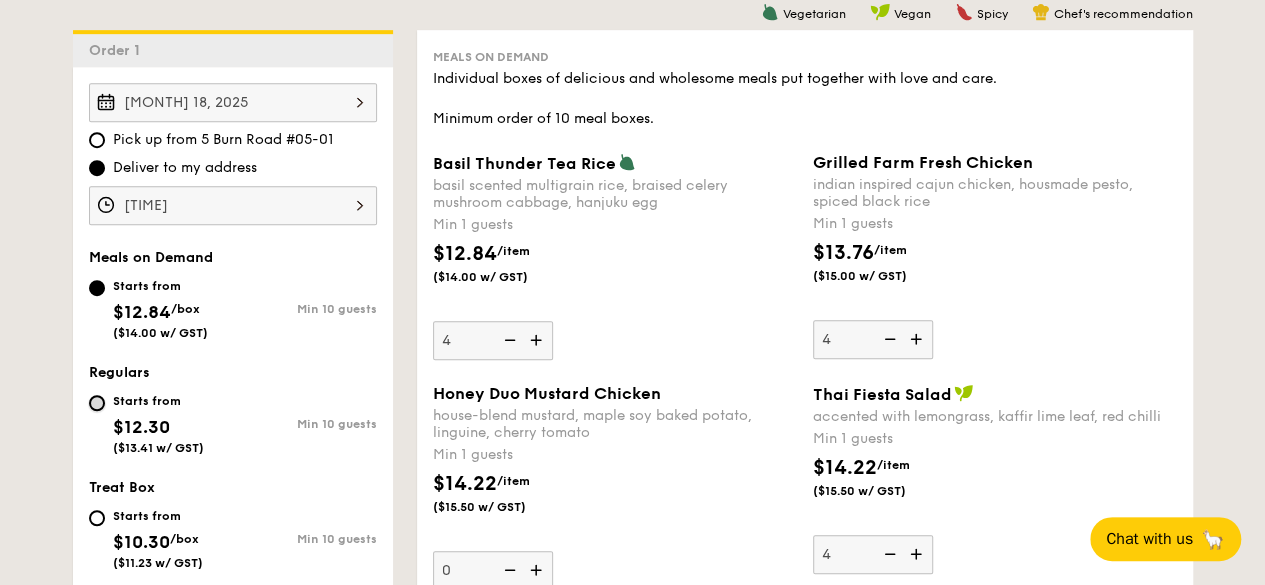 click on "Starts from
$12.30
($13.41 w/ GST)
Min 10 guests" at bounding box center [97, 403] 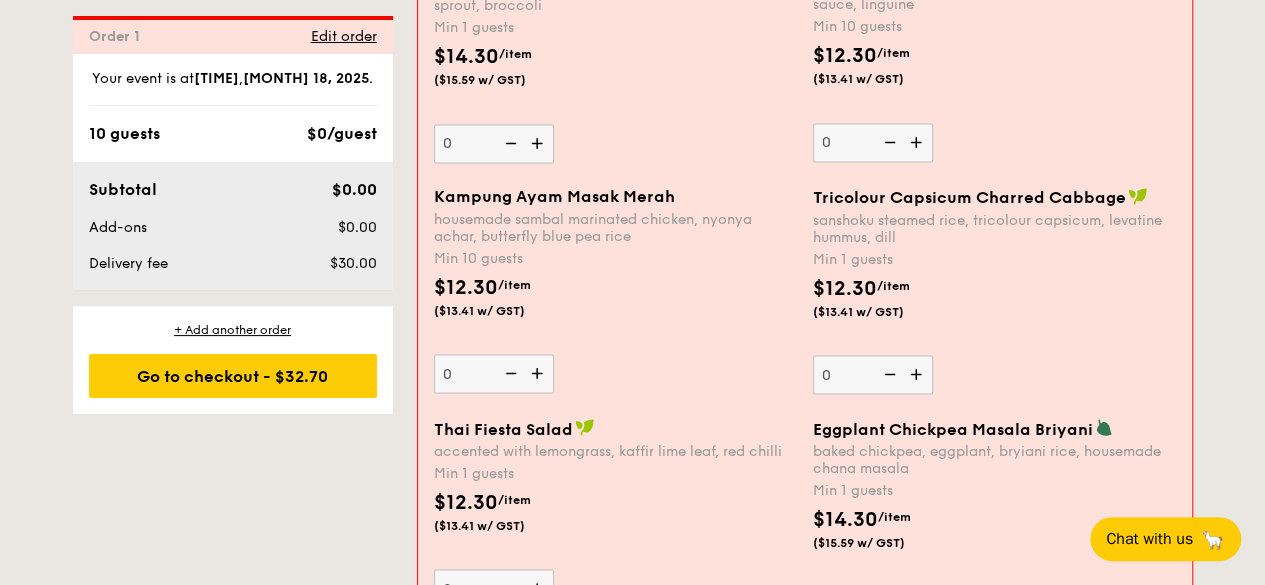 scroll, scrollTop: 1734, scrollLeft: 0, axis: vertical 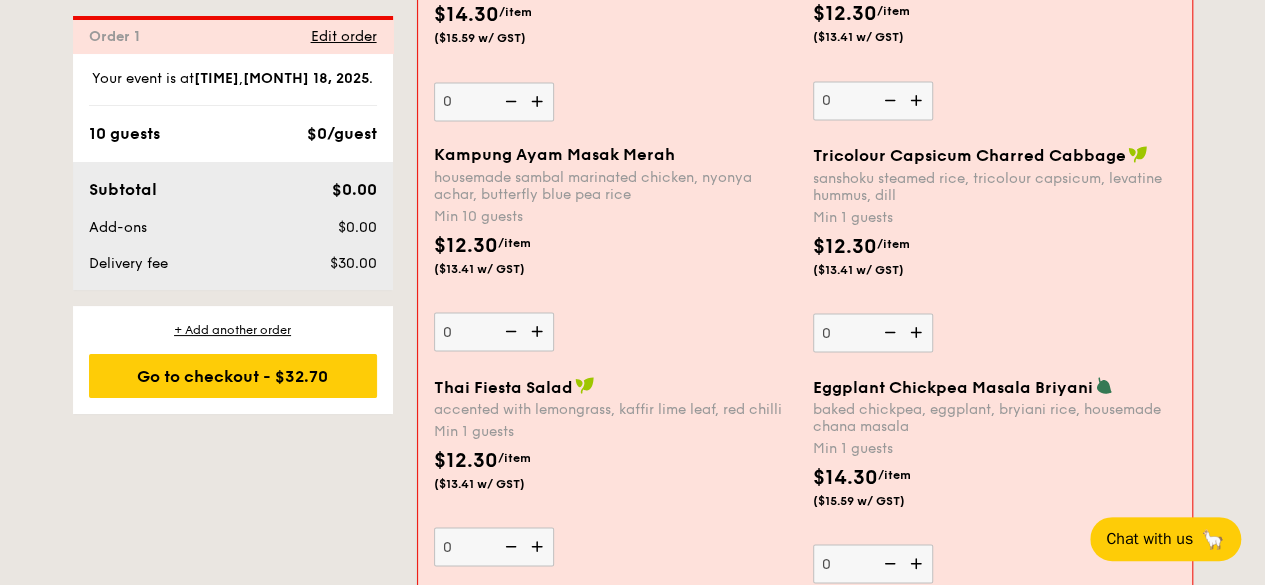 click on "Thai Fiesta Salad  accented with lemongrass, kaffir lime leaf, red chilli
Min 1 guests
$12.30
/item
($13.41 w/ GST)
0" at bounding box center [615, 471] 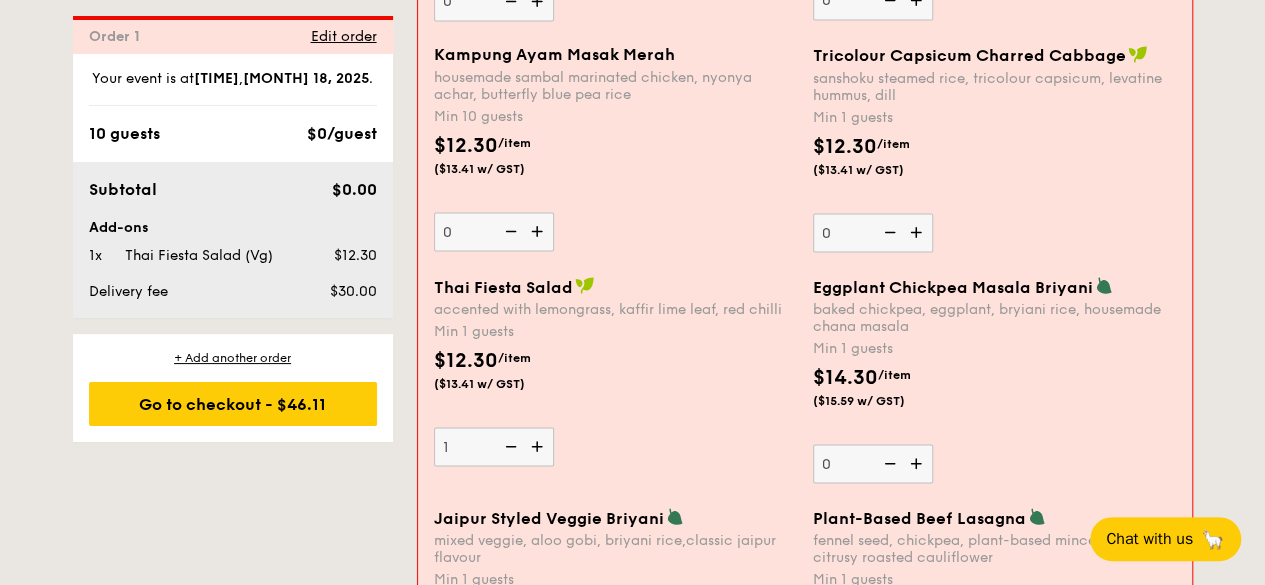 click at bounding box center (539, 231) 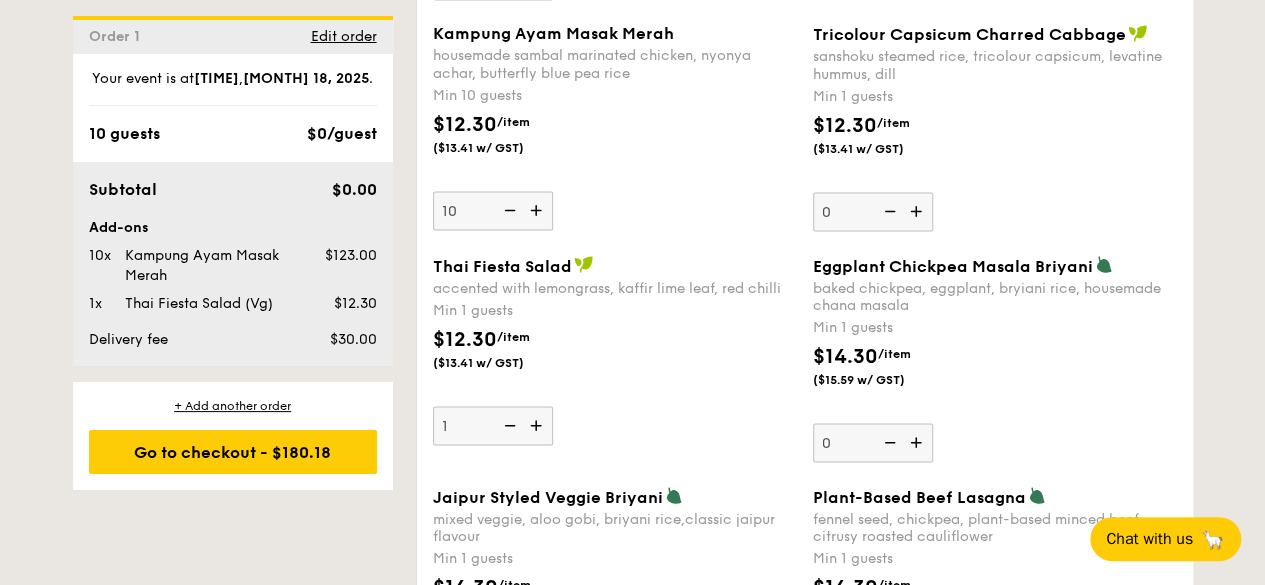 scroll, scrollTop: 1813, scrollLeft: 0, axis: vertical 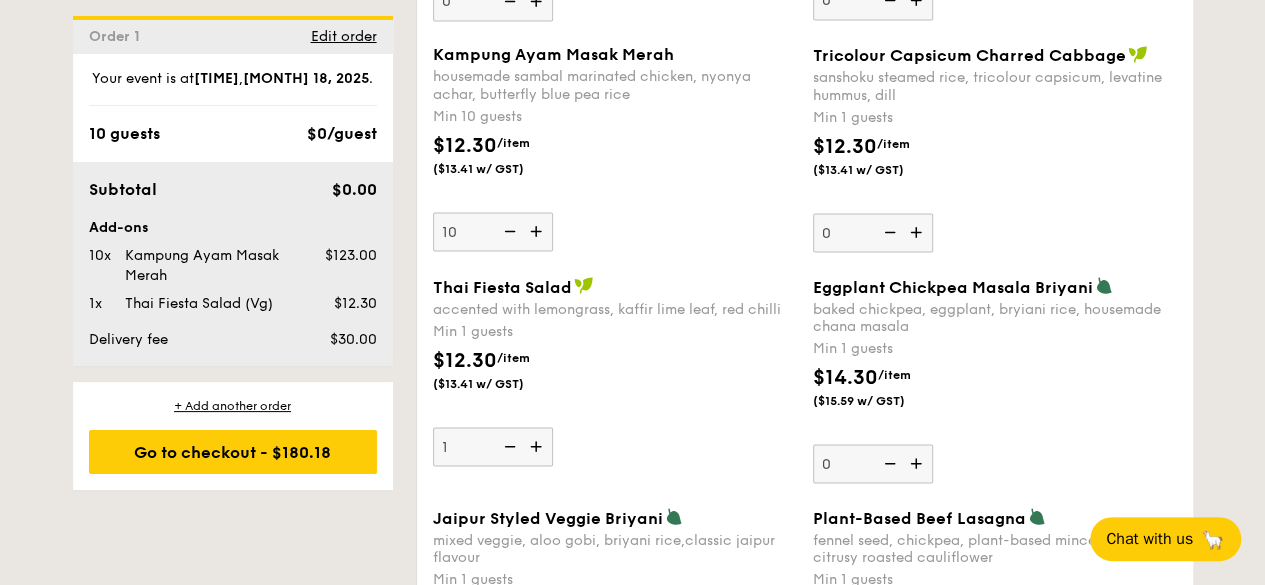 click at bounding box center [508, 231] 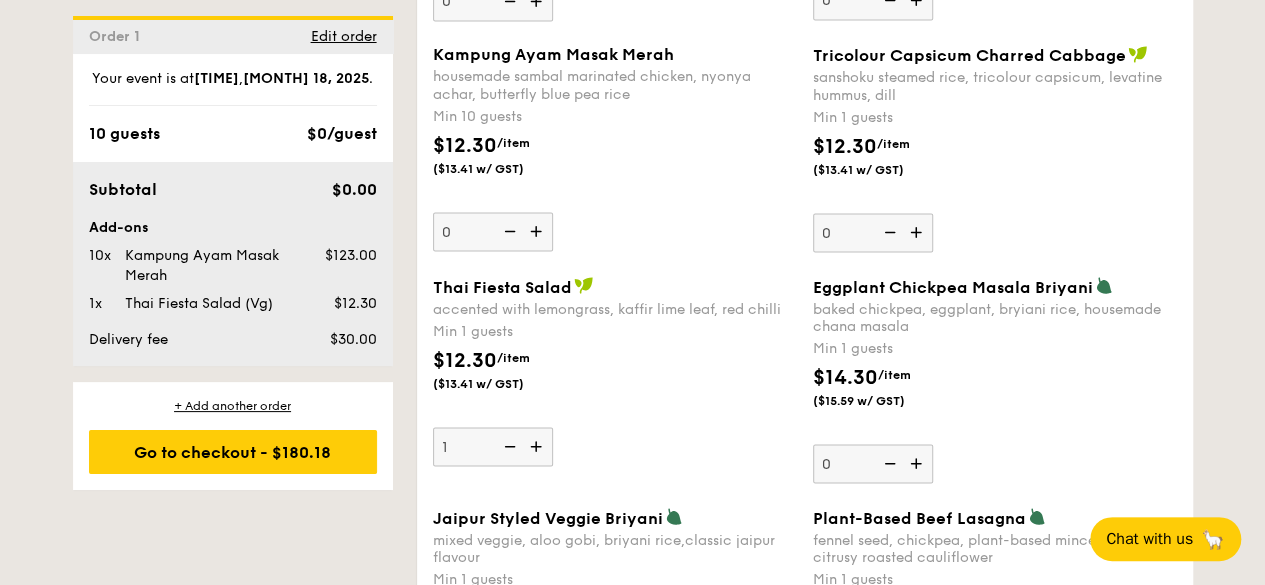 scroll, scrollTop: 1834, scrollLeft: 0, axis: vertical 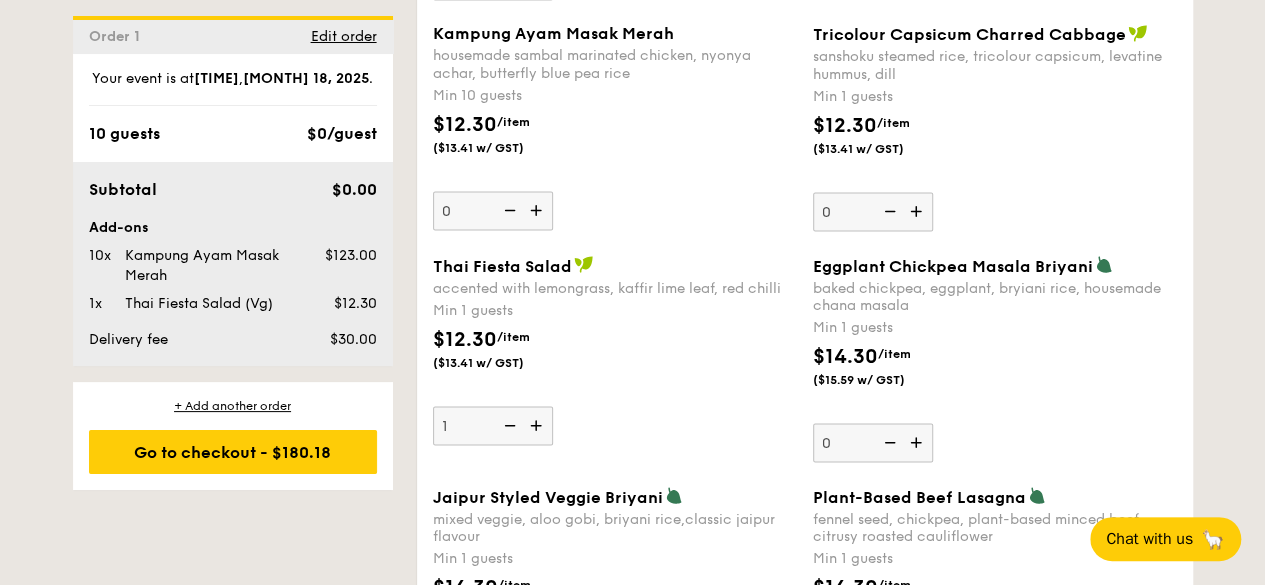 click at bounding box center [508, 210] 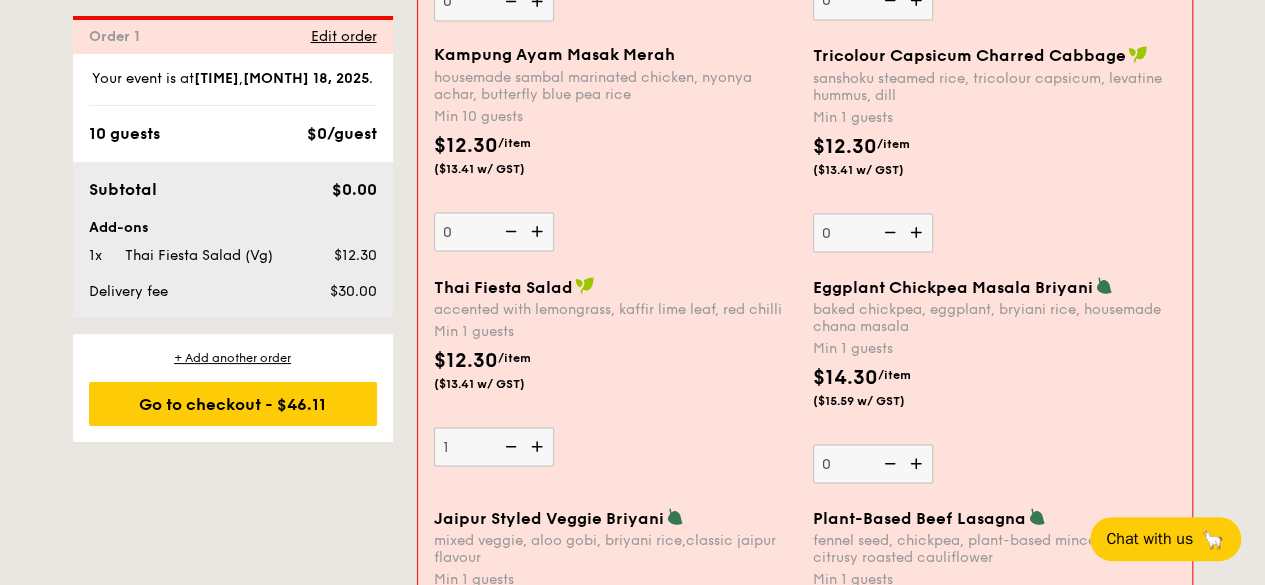click at bounding box center (509, 231) 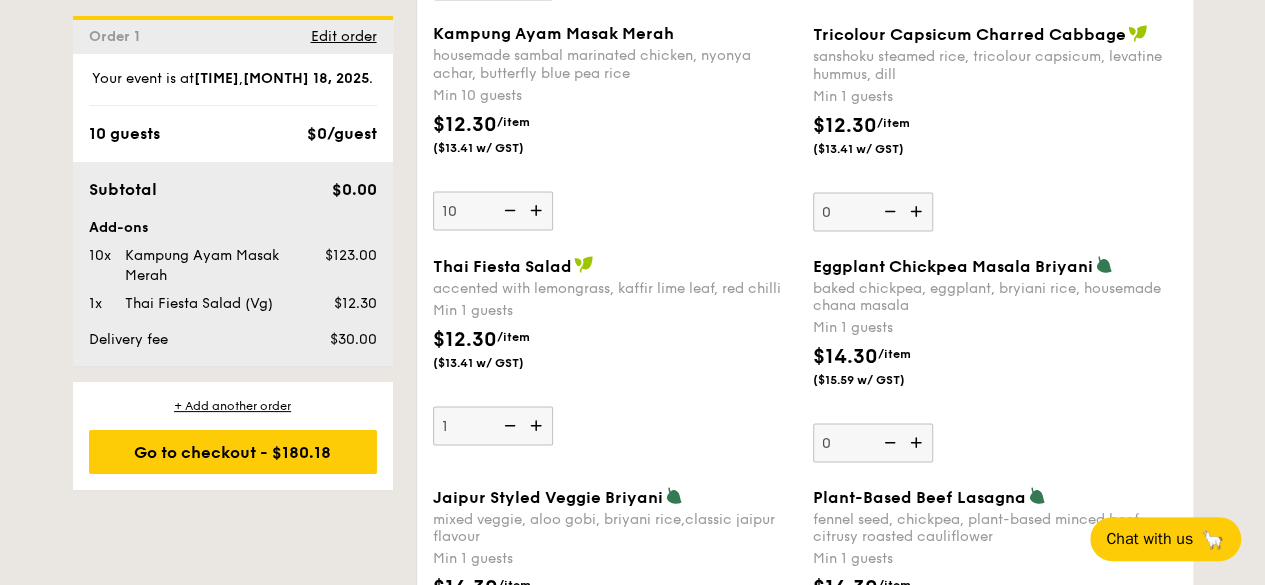 scroll, scrollTop: 1813, scrollLeft: 0, axis: vertical 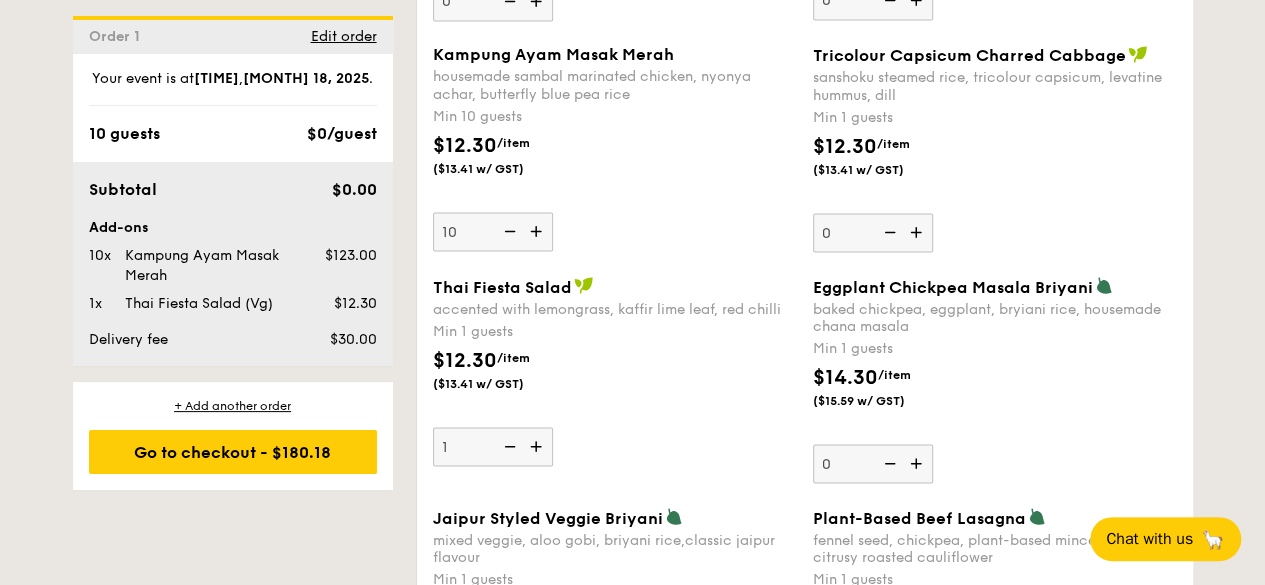 click on "10" at bounding box center [493, 231] 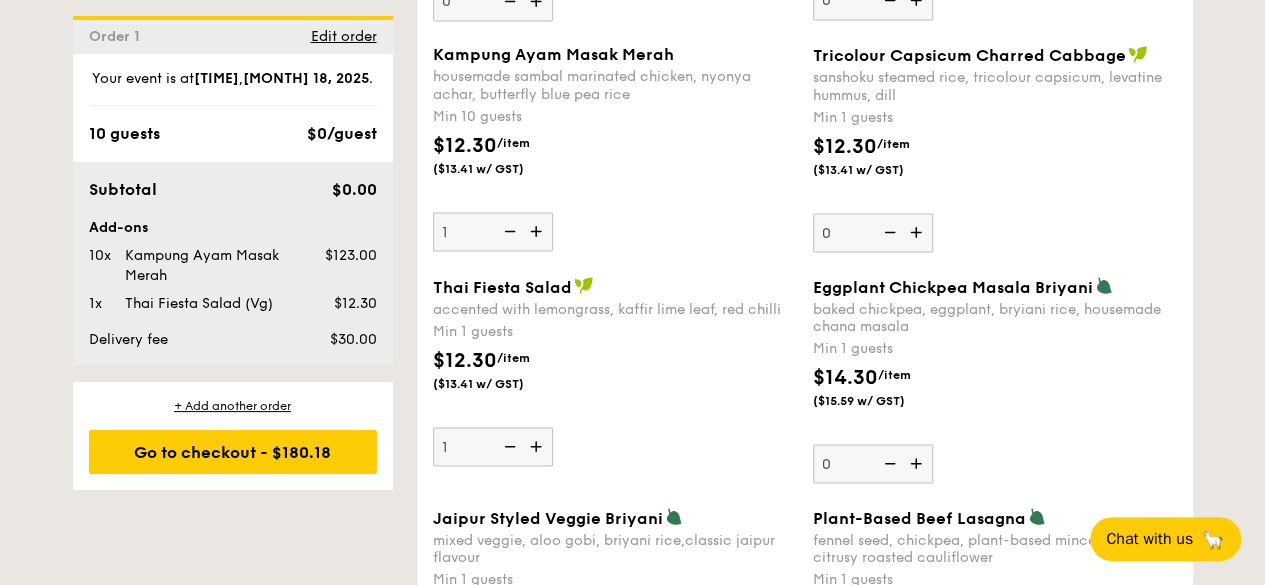 type on "10" 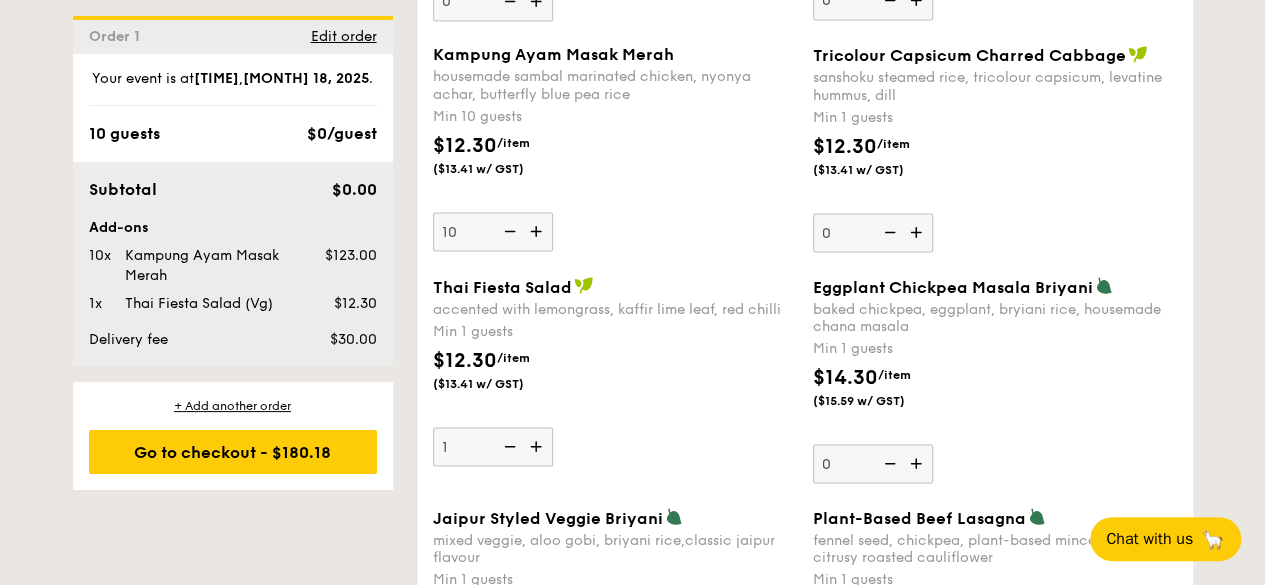 click at bounding box center [918, 232] 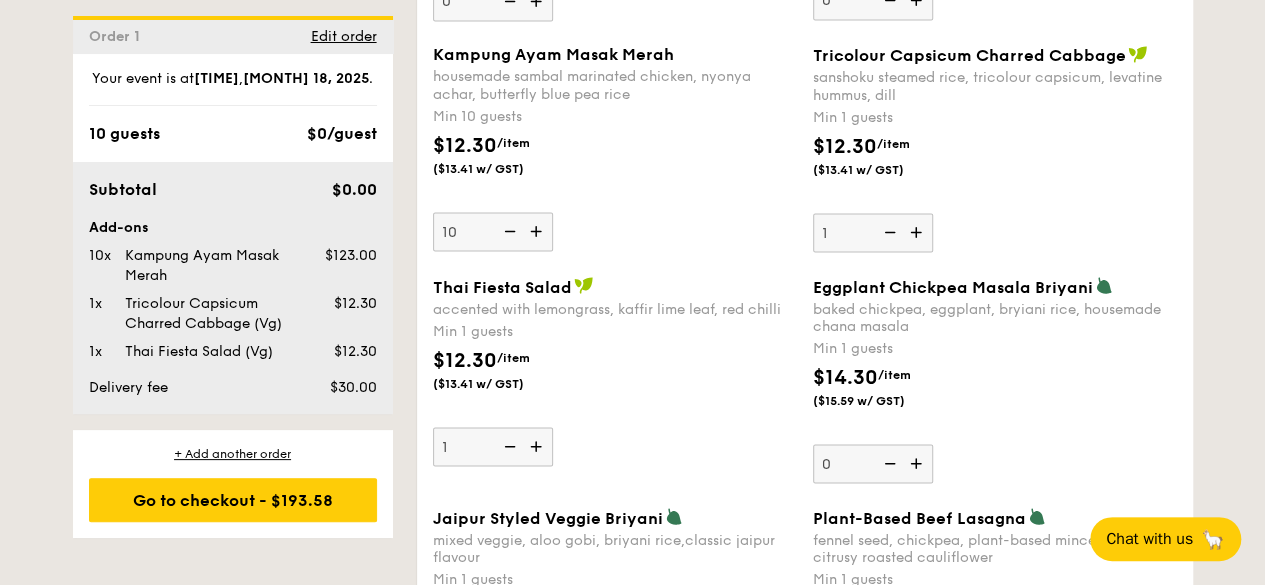 click at bounding box center [508, 231] 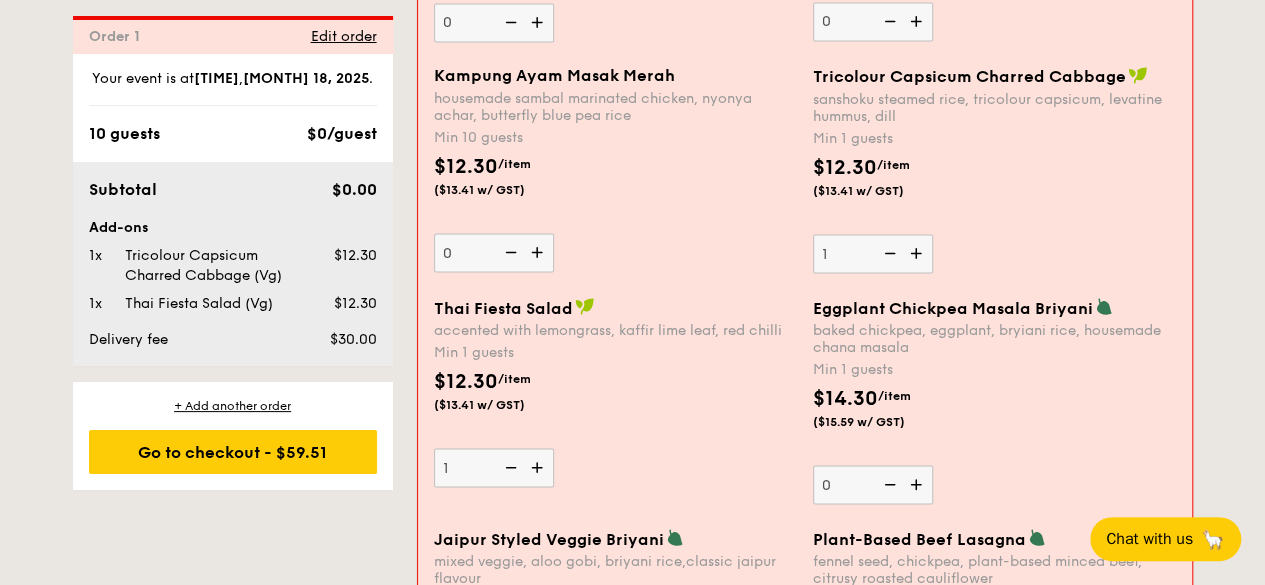 scroll, scrollTop: 1834, scrollLeft: 0, axis: vertical 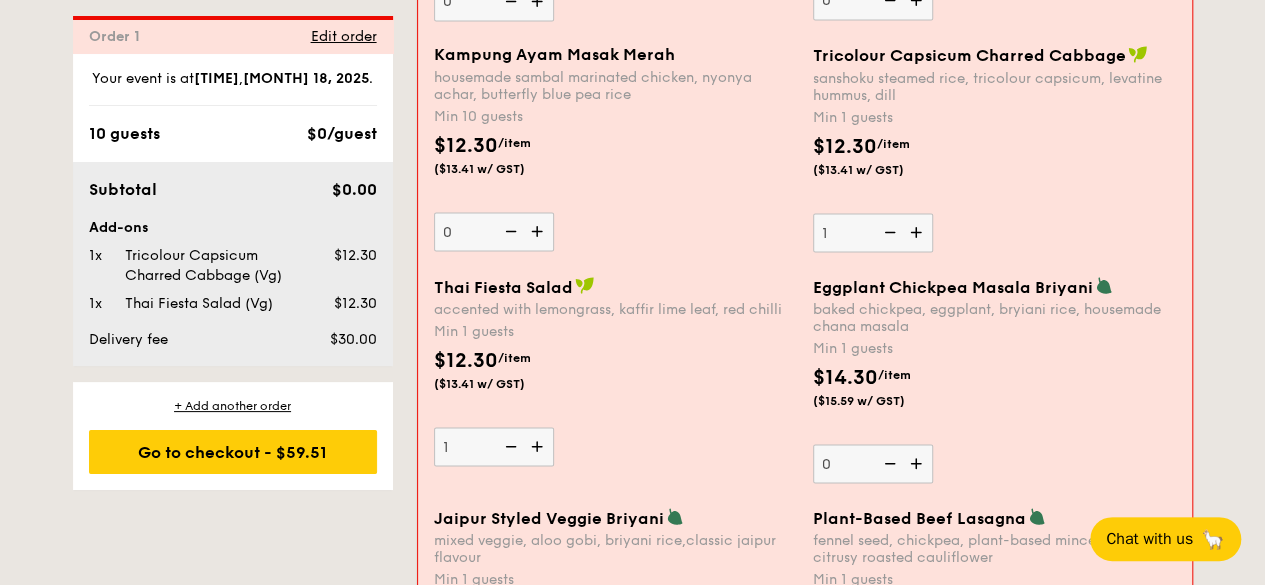 click at bounding box center [509, 231] 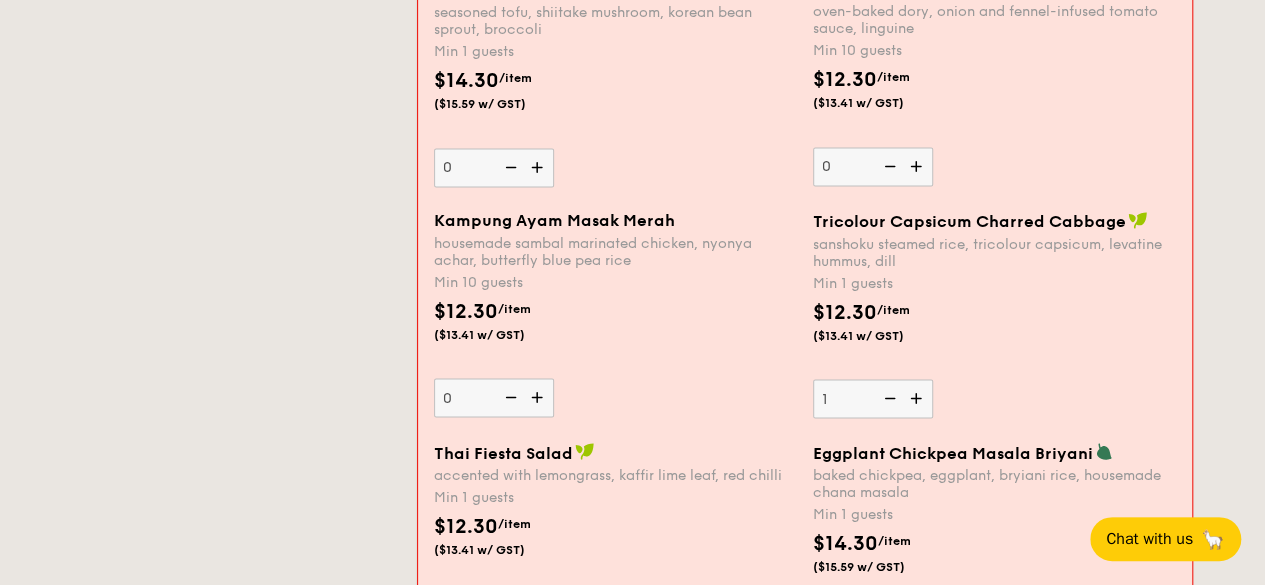 scroll, scrollTop: 1534, scrollLeft: 0, axis: vertical 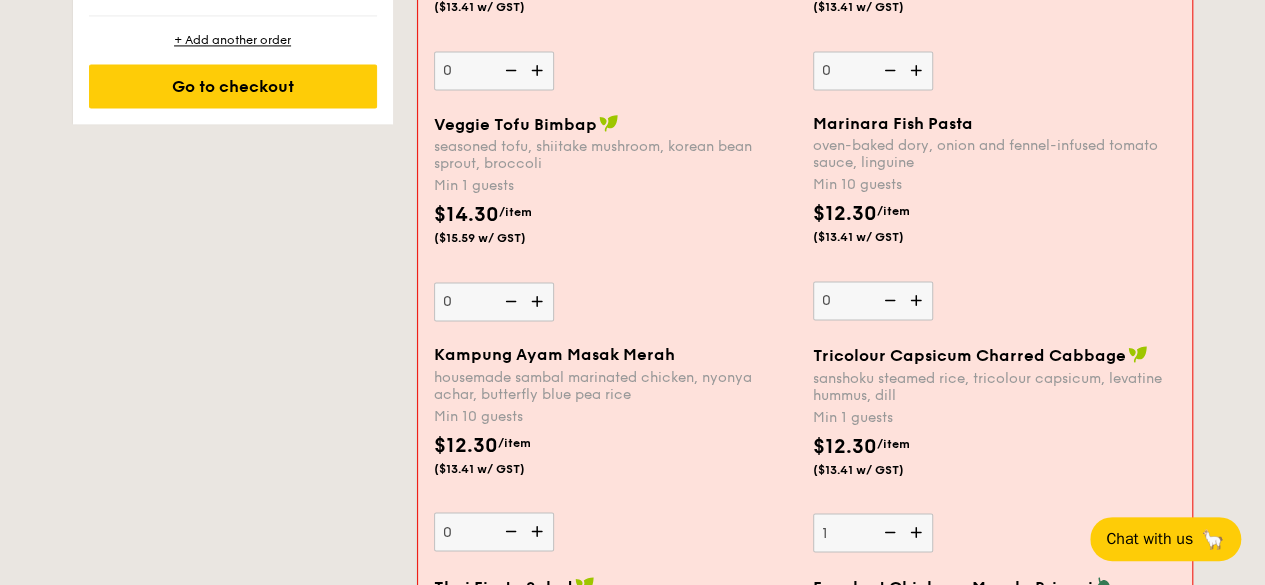 click at bounding box center (539, 301) 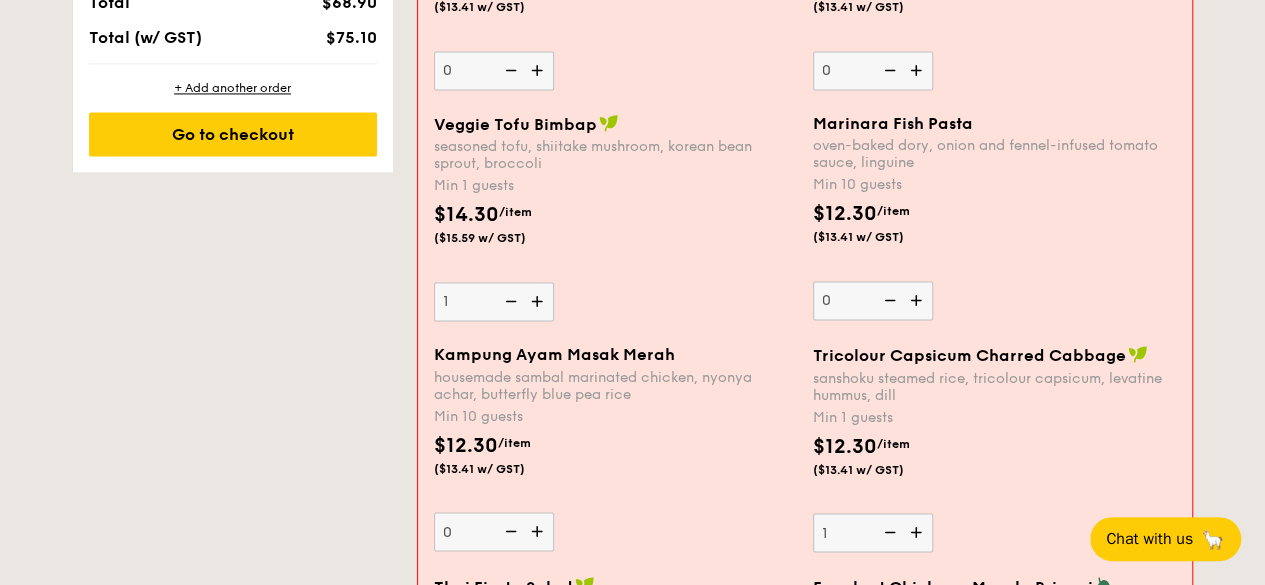 scroll, scrollTop: 1582, scrollLeft: 0, axis: vertical 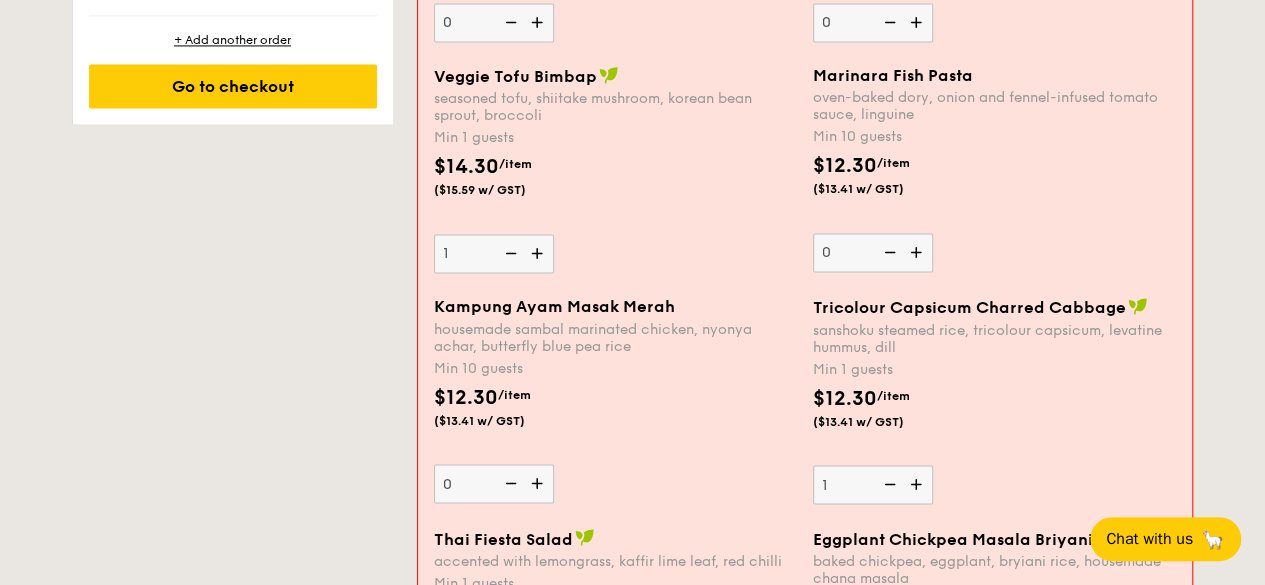 click at bounding box center [918, 252] 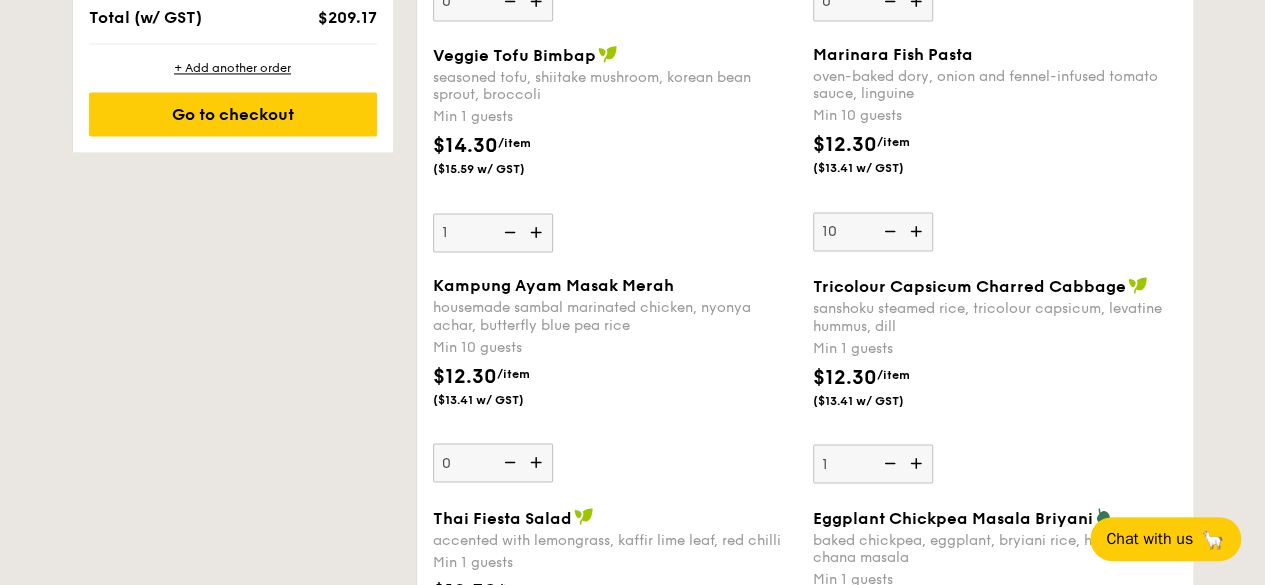 scroll, scrollTop: 1610, scrollLeft: 0, axis: vertical 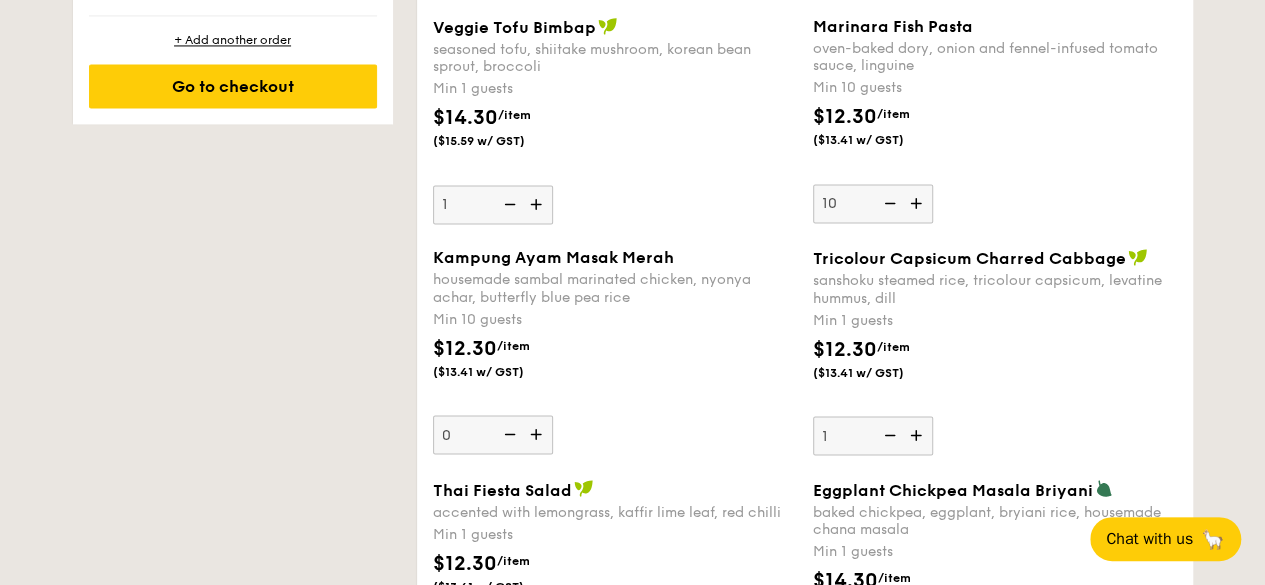 click at bounding box center [888, 203] 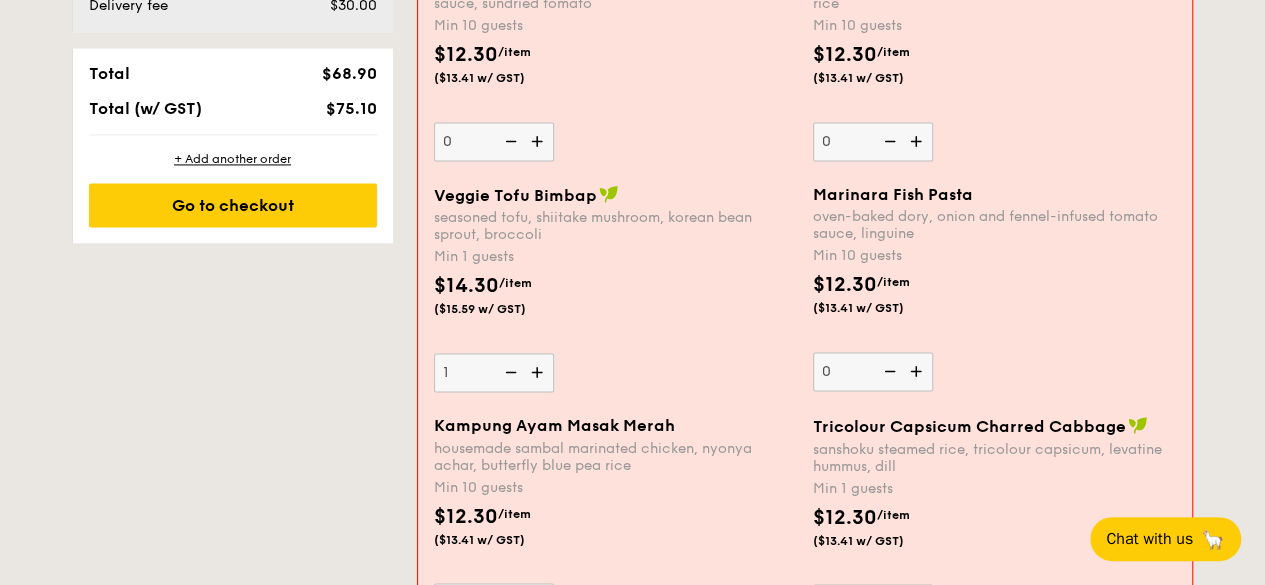 scroll, scrollTop: 1282, scrollLeft: 0, axis: vertical 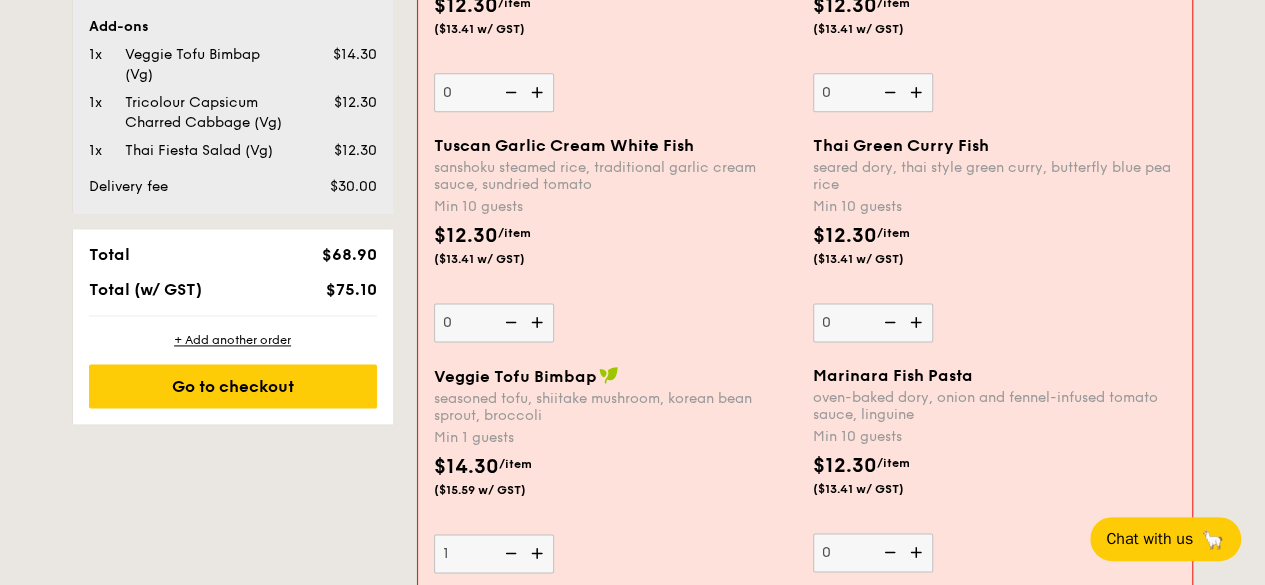 click at bounding box center (918, 322) 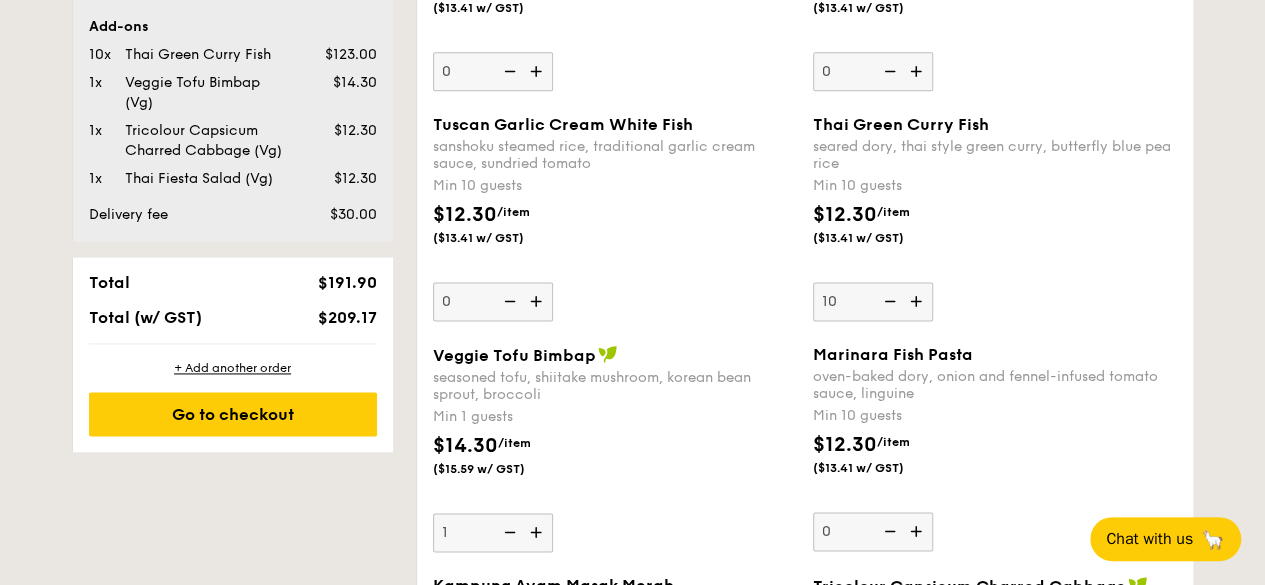 scroll, scrollTop: 1382, scrollLeft: 0, axis: vertical 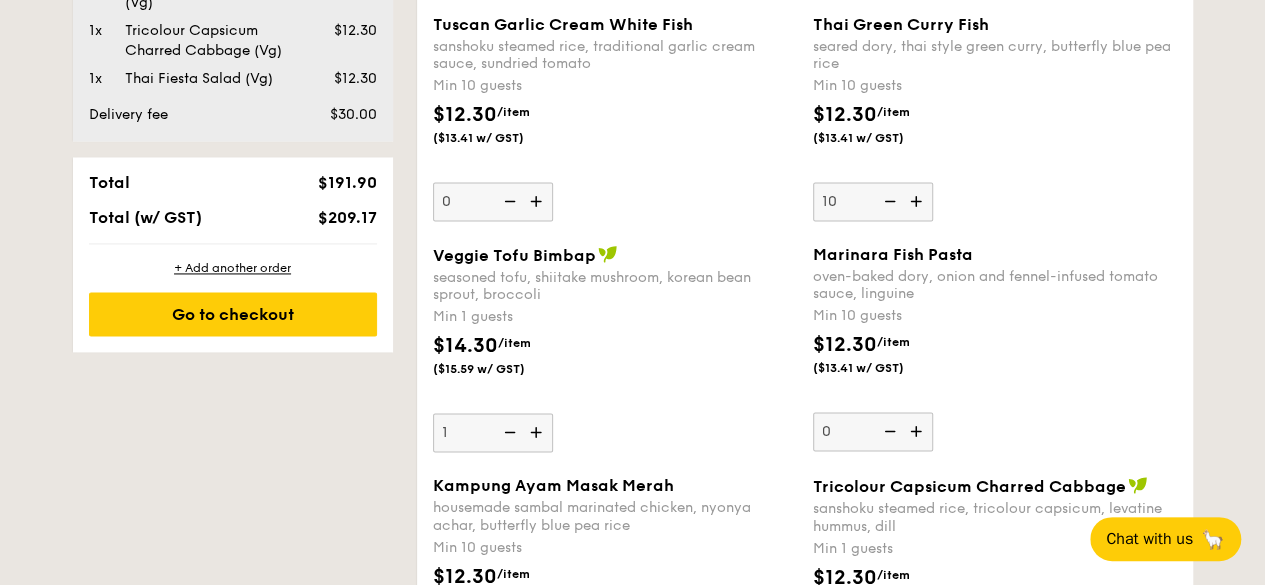 click on "Veggie Tofu Bimbap seasoned tofu, shiitake mushroom, korean bean sprout, broccoli
Min 1 guests
$14.30
/item
($15.59 w/ GST)
1" at bounding box center (615, 348) 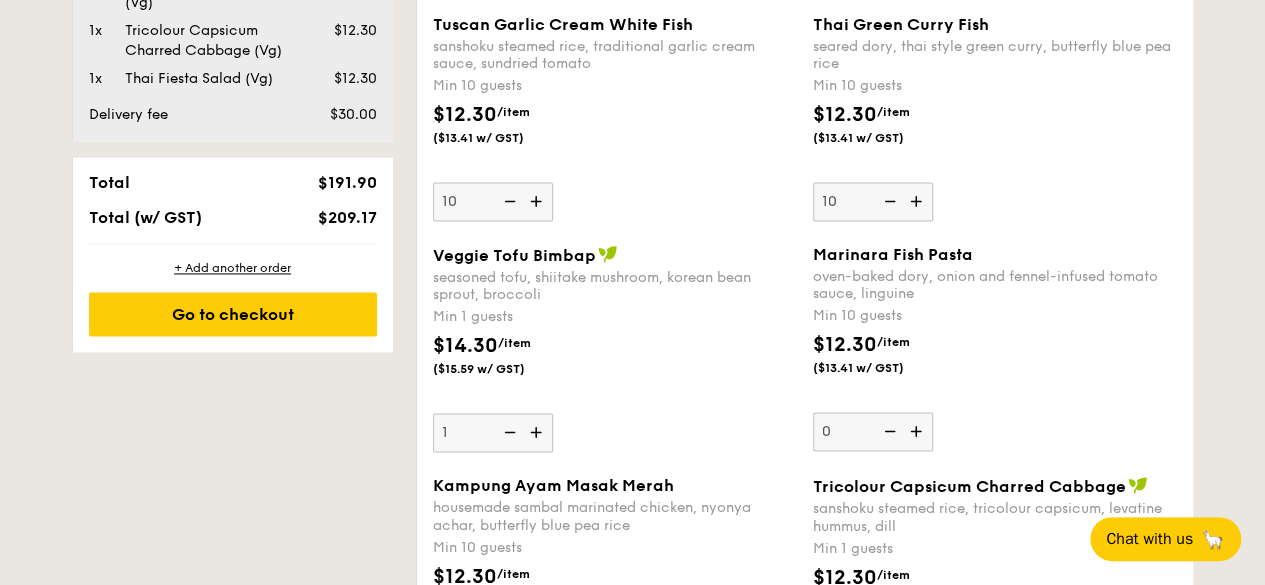 scroll, scrollTop: 1402, scrollLeft: 0, axis: vertical 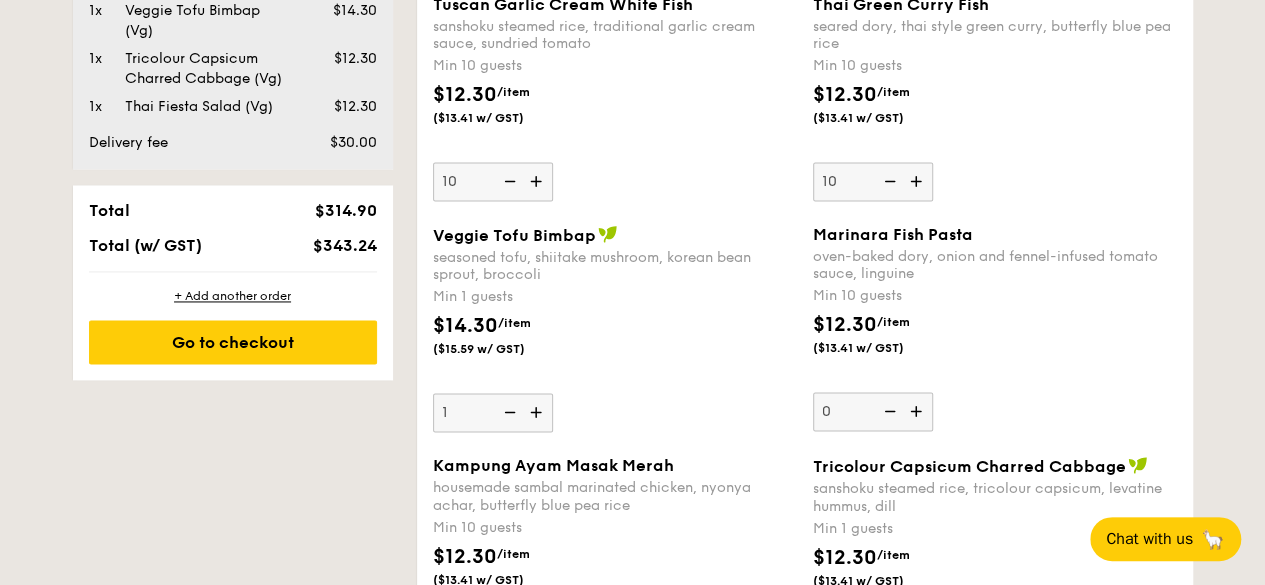 click at bounding box center [508, 181] 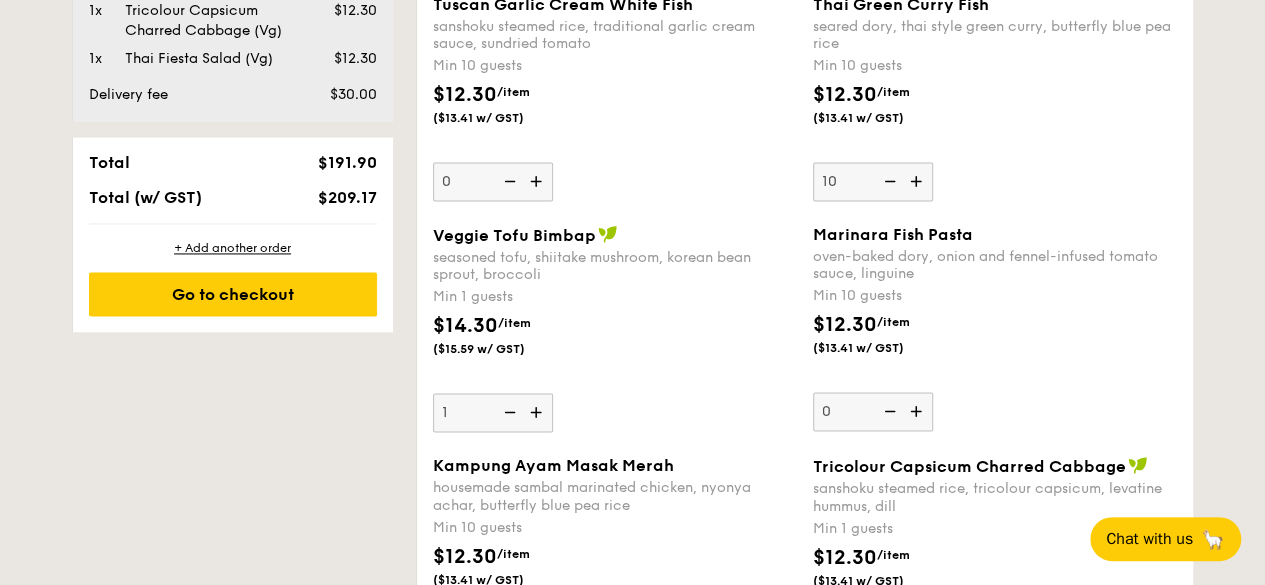 click at bounding box center (918, 411) 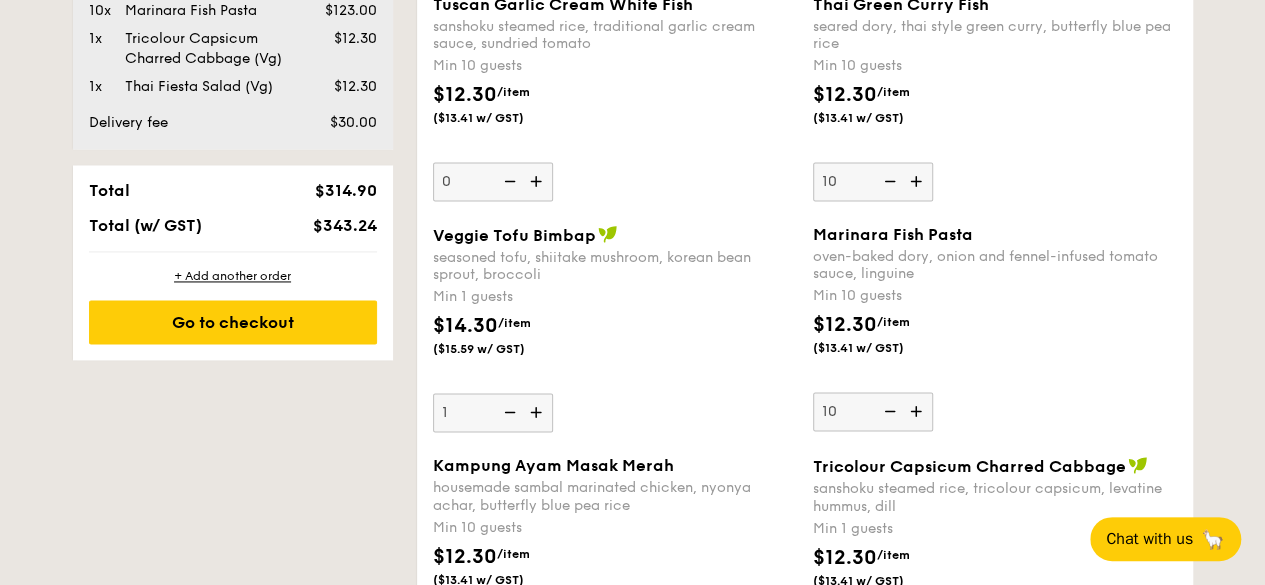 drag, startPoint x: 887, startPoint y: 402, endPoint x: 822, endPoint y: 403, distance: 65.00769 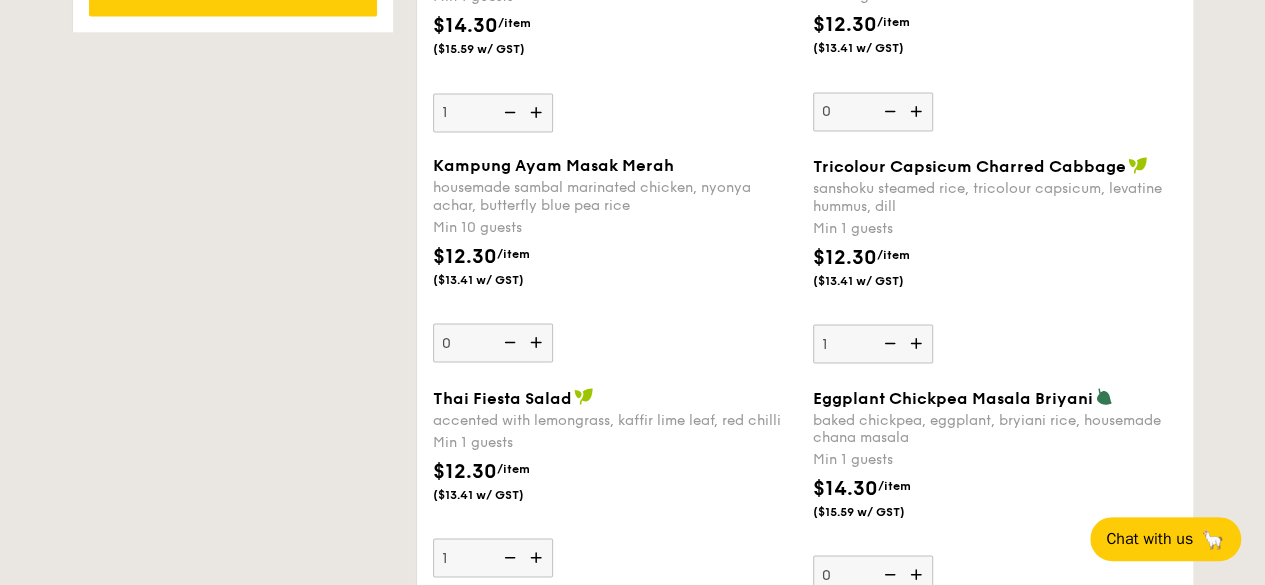 click at bounding box center [888, 343] 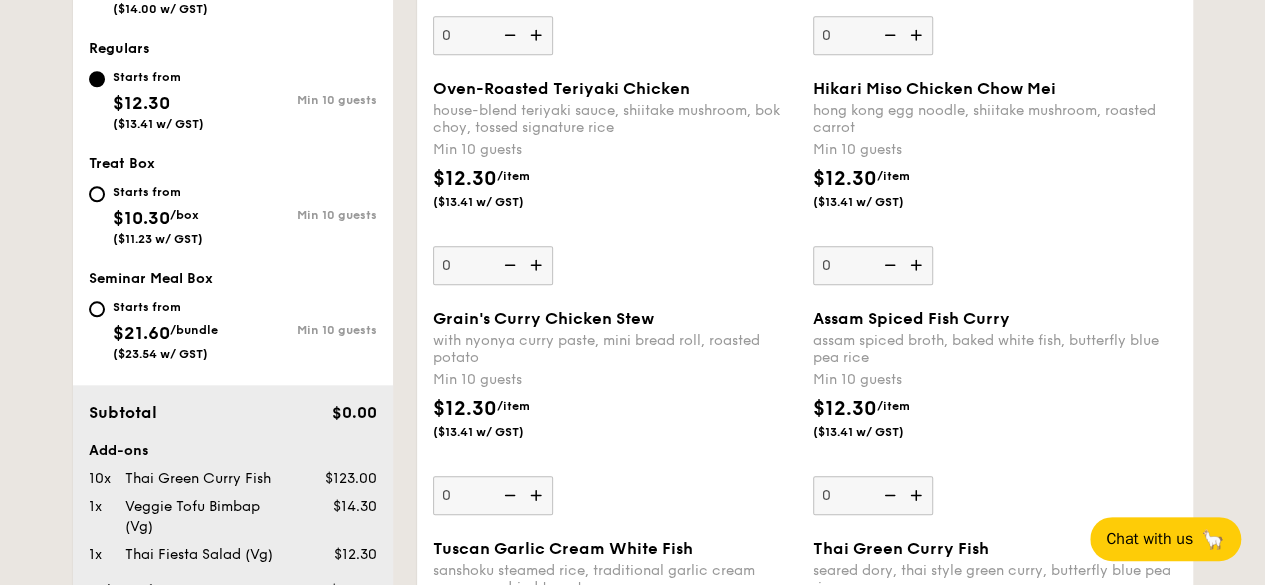 scroll, scrollTop: 854, scrollLeft: 0, axis: vertical 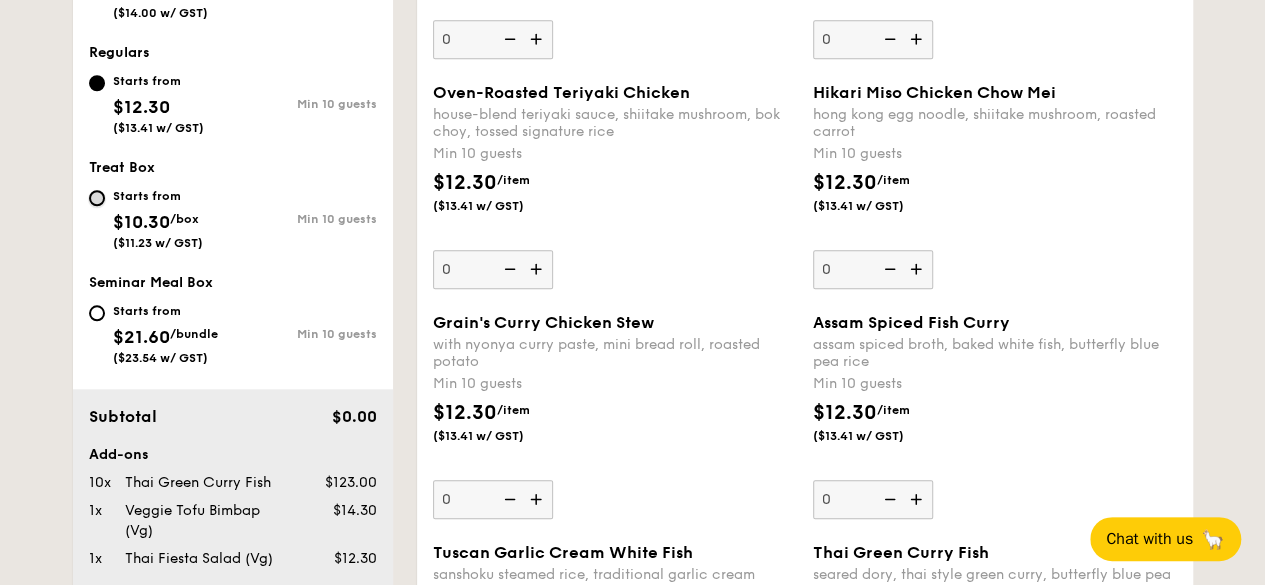 click on "Starts from
$10.30
/box
($11.23 w/ GST)
Min 10 guests" at bounding box center (97, 198) 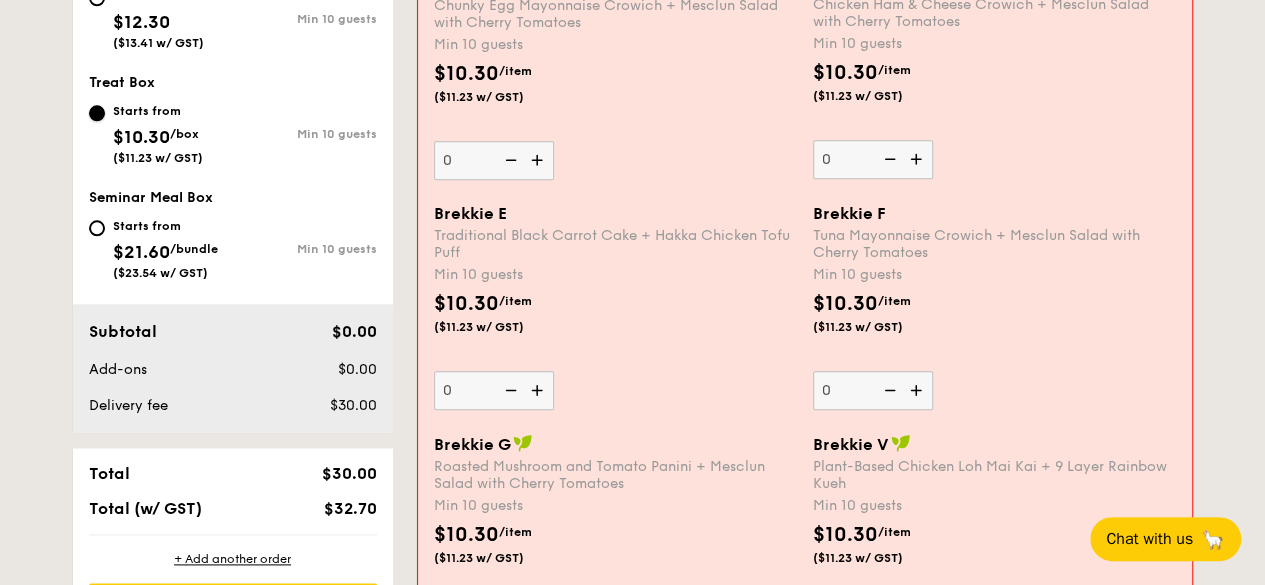scroll, scrollTop: 1016, scrollLeft: 0, axis: vertical 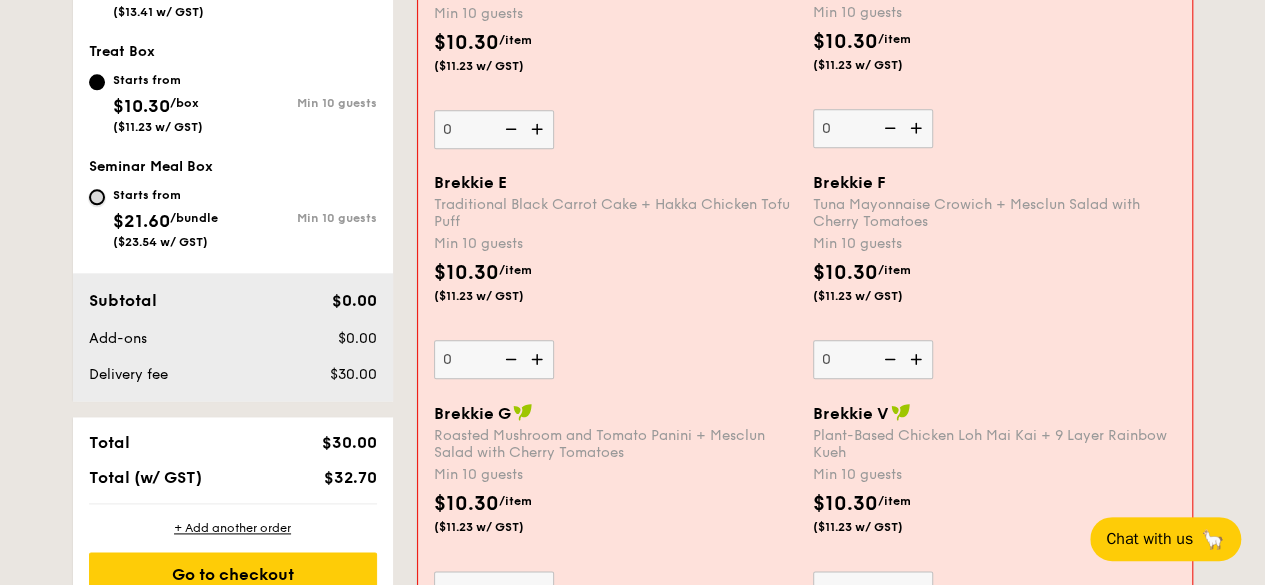 click on "Starts from
$21.60
/bundle
($23.54 w/ GST)
Min 10 guests" at bounding box center (97, 197) 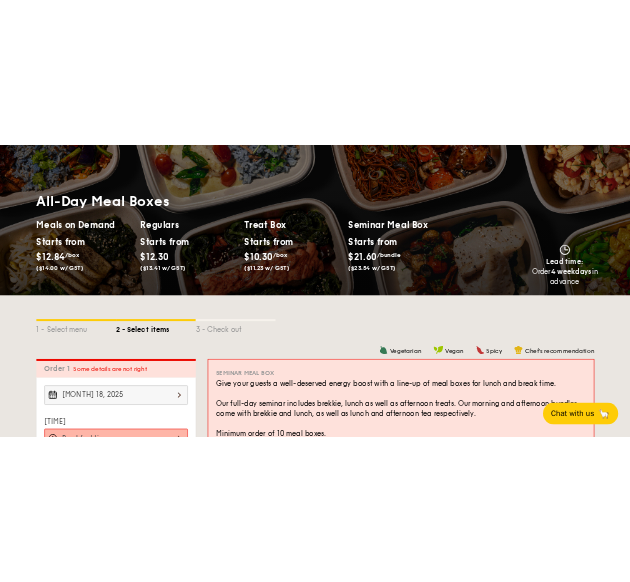 scroll, scrollTop: 134, scrollLeft: 0, axis: vertical 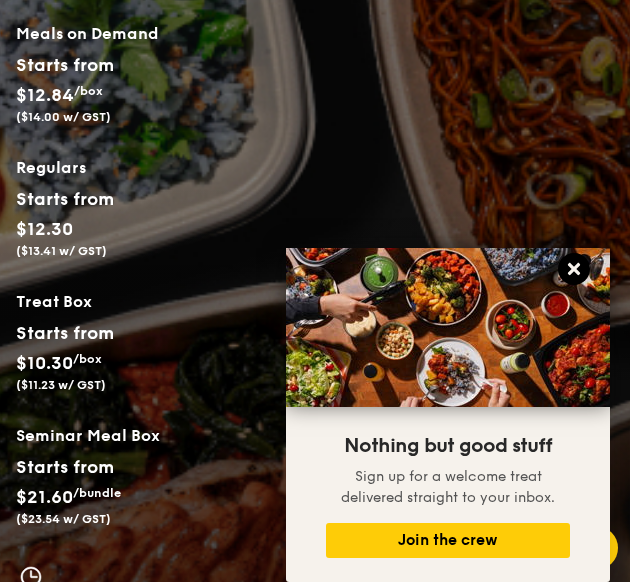 click 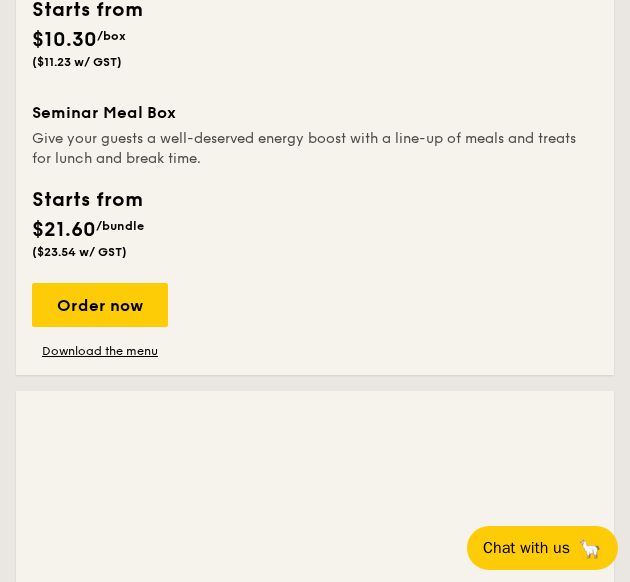 scroll, scrollTop: 3739, scrollLeft: 0, axis: vertical 